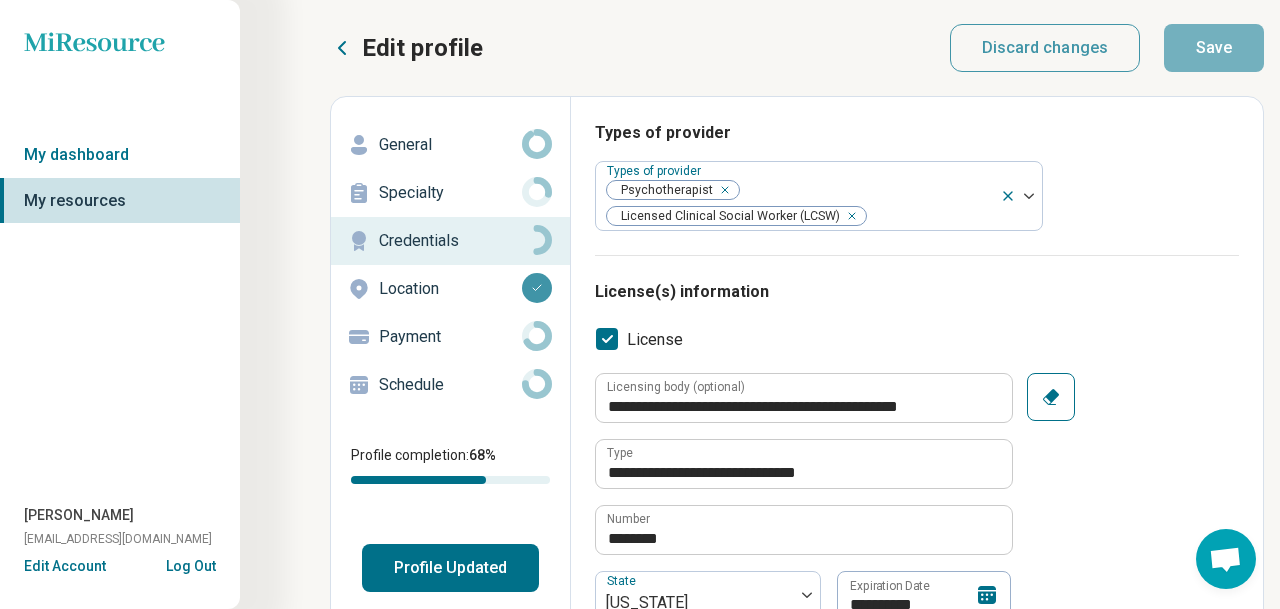 scroll, scrollTop: 0, scrollLeft: 3, axis: horizontal 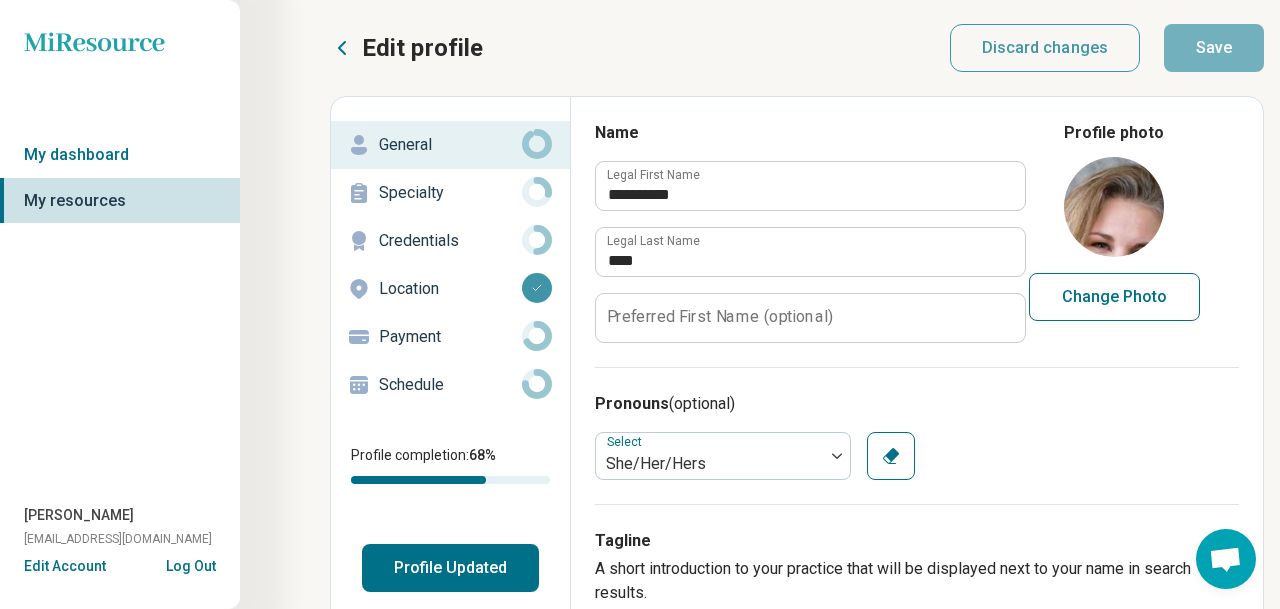click on "Specialty" at bounding box center (450, 193) 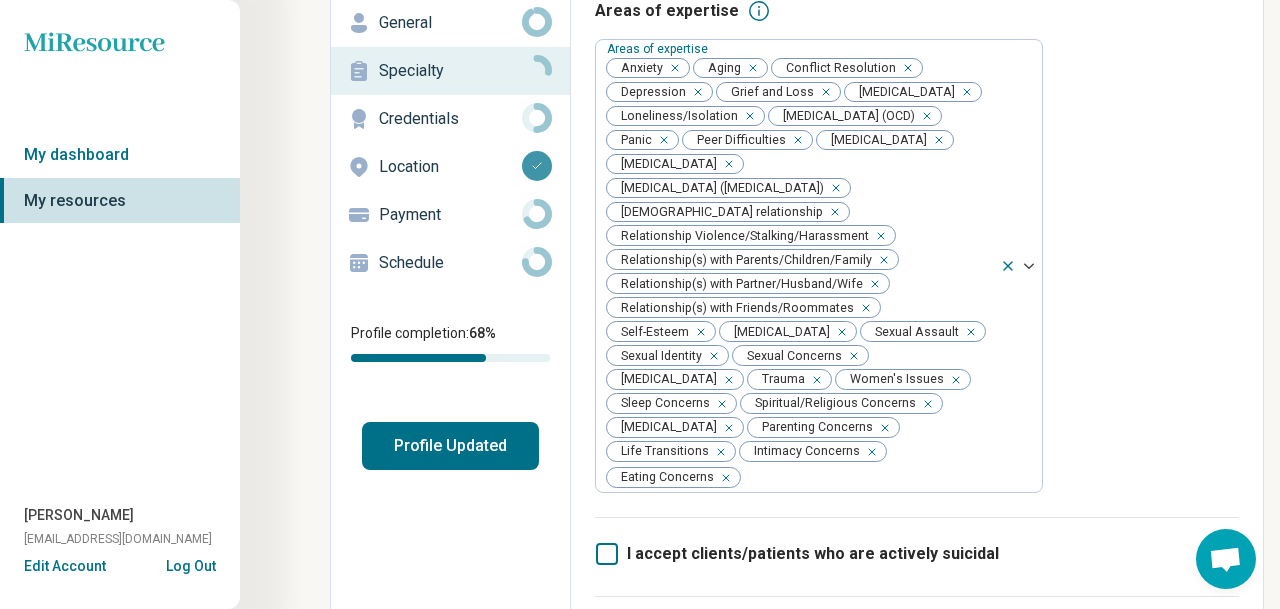 scroll, scrollTop: 39, scrollLeft: 0, axis: vertical 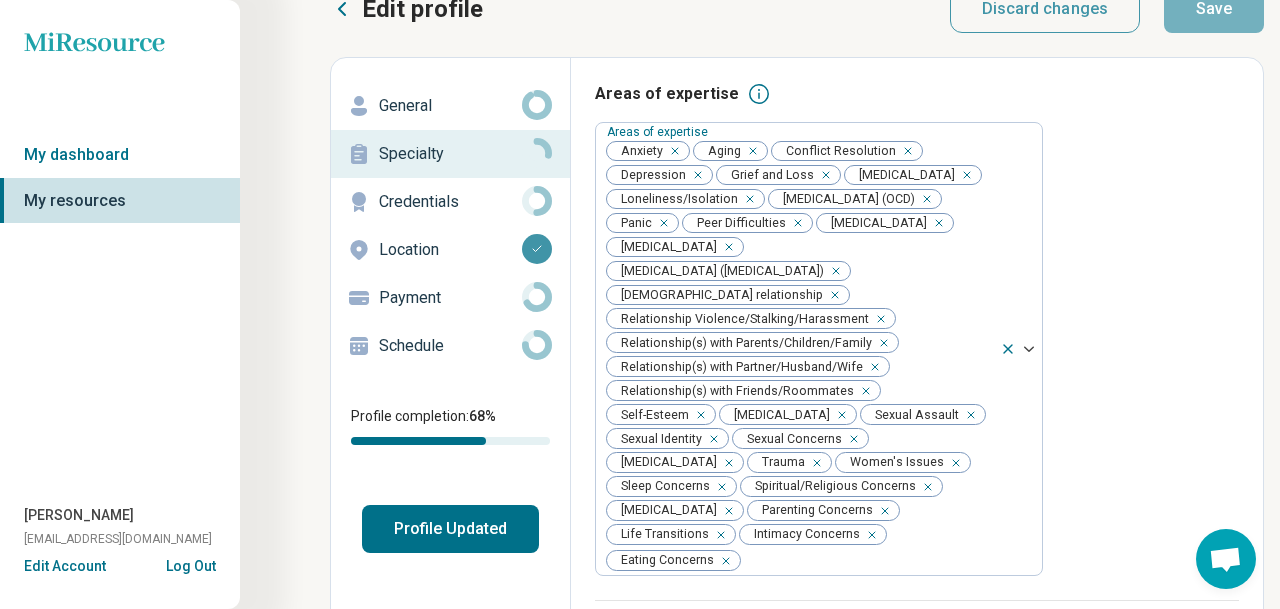 click on "Credentials" at bounding box center (450, 202) 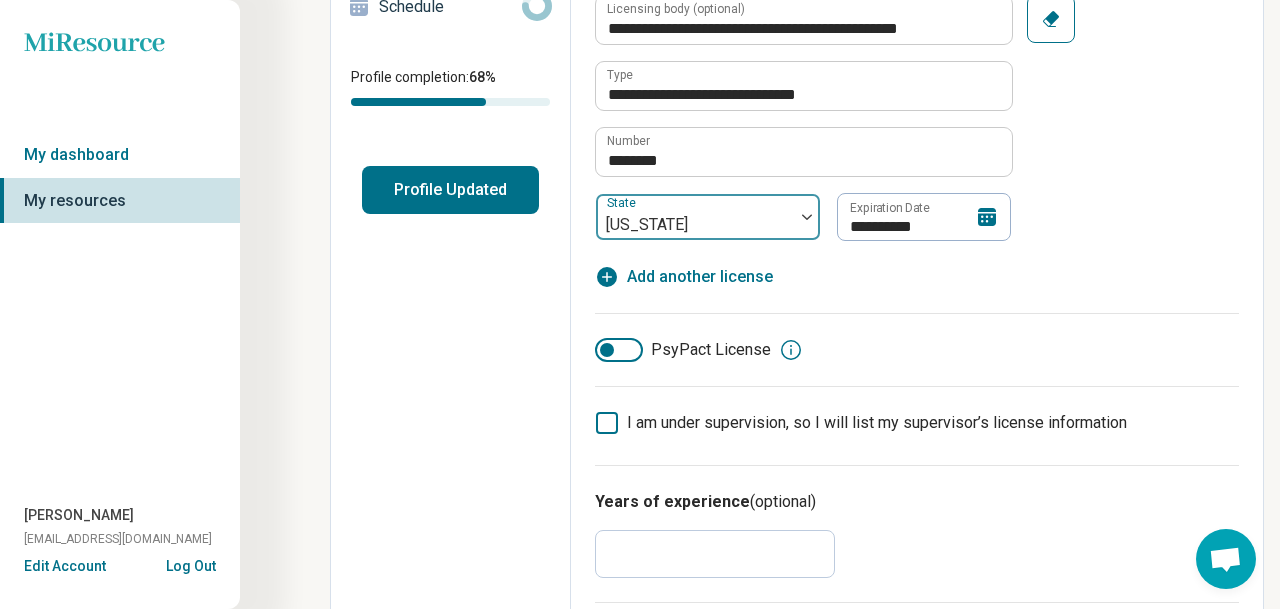 scroll, scrollTop: 377, scrollLeft: 0, axis: vertical 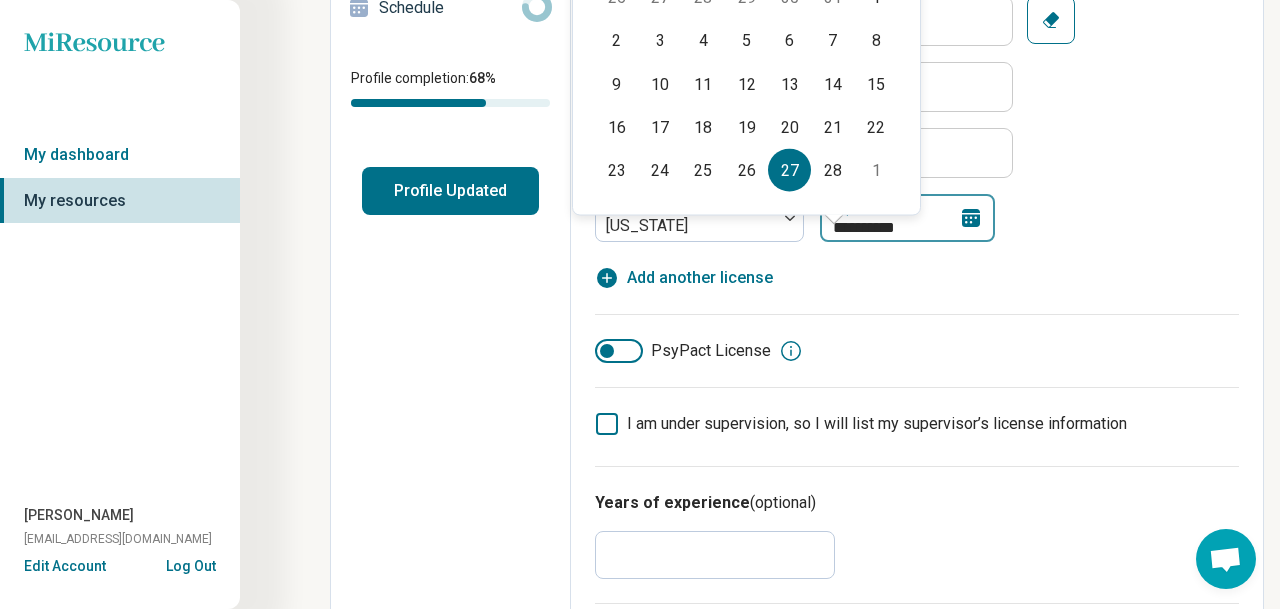 click on "**********" at bounding box center [907, 218] 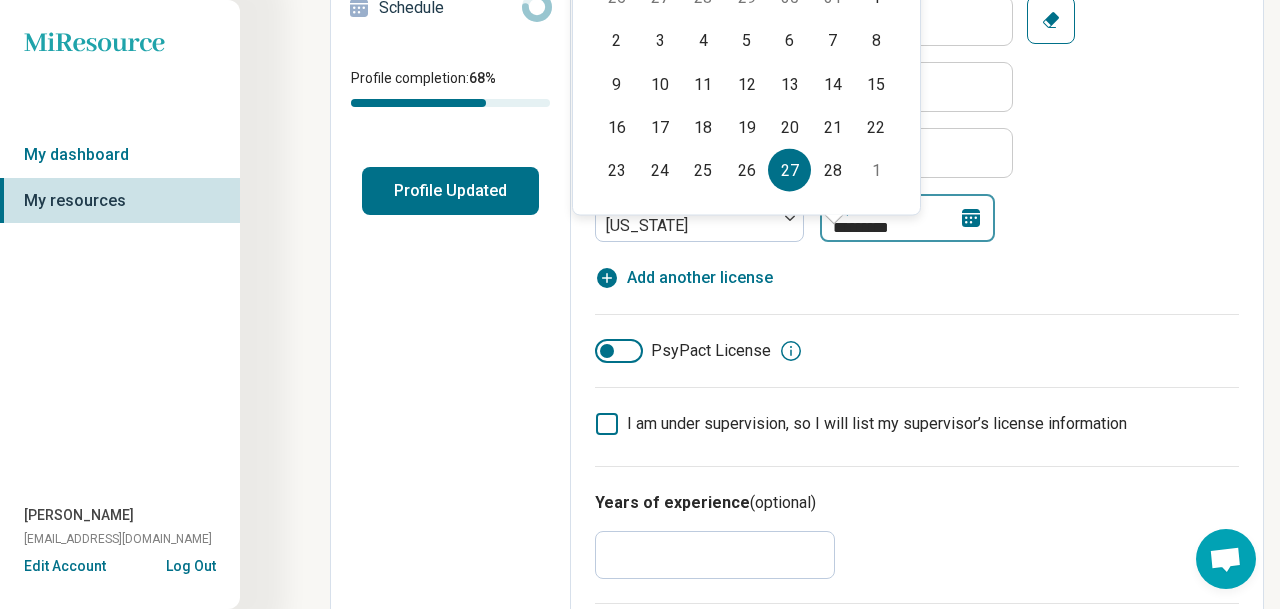 type on "*" 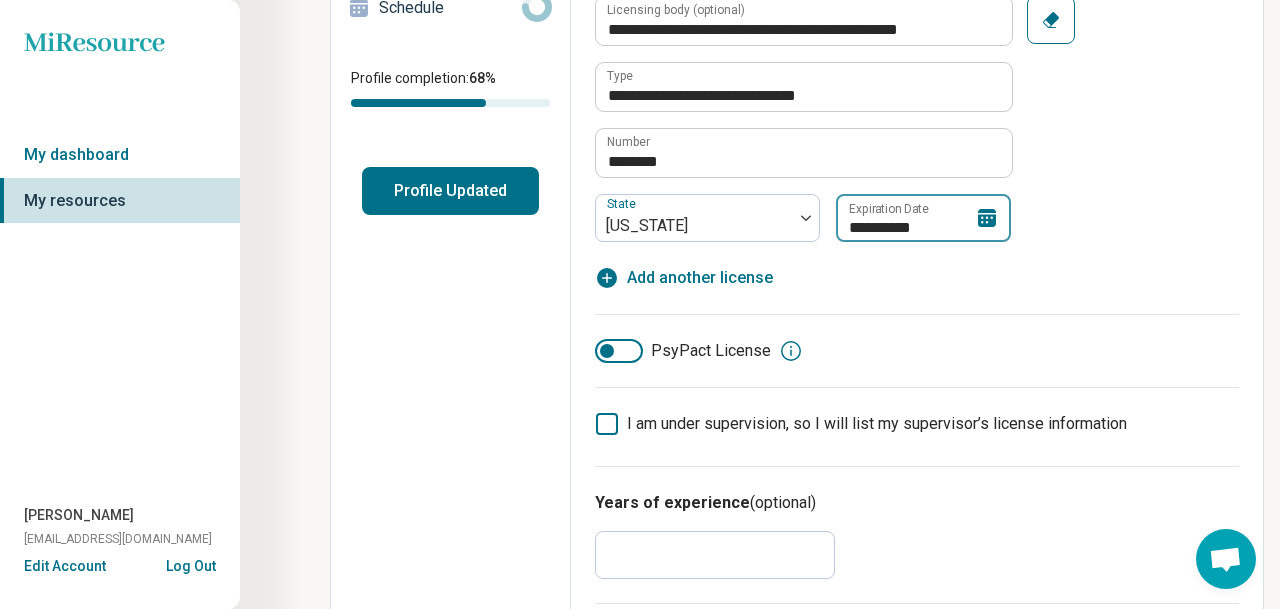 click on "**********" at bounding box center (923, 218) 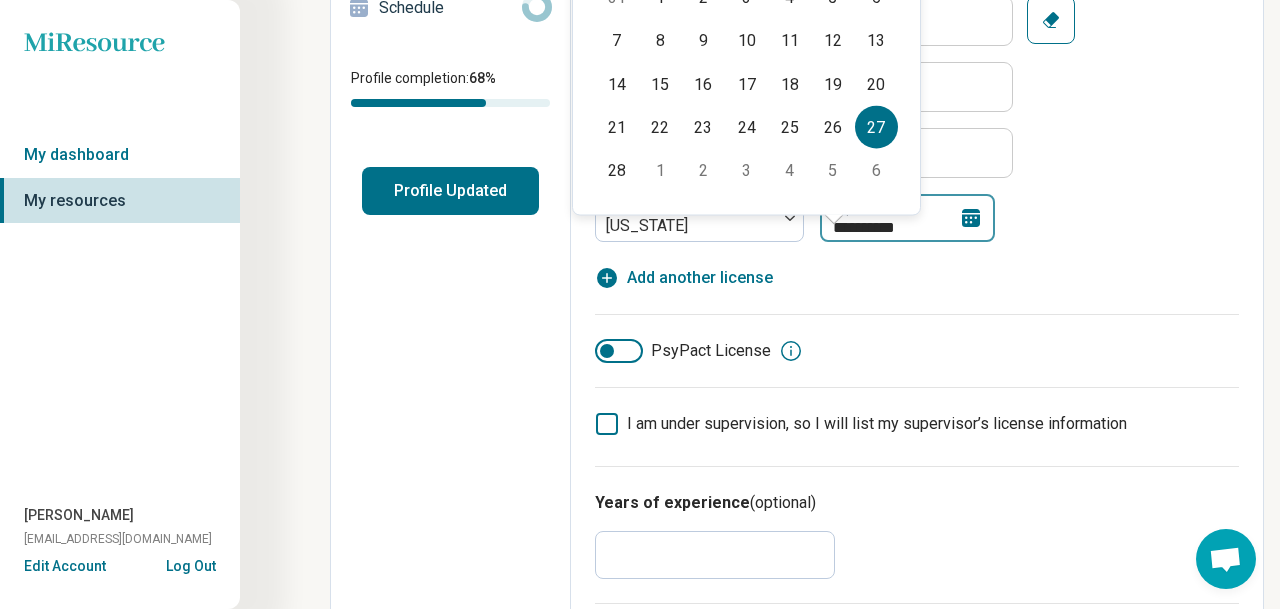 click on "**********" at bounding box center [907, 218] 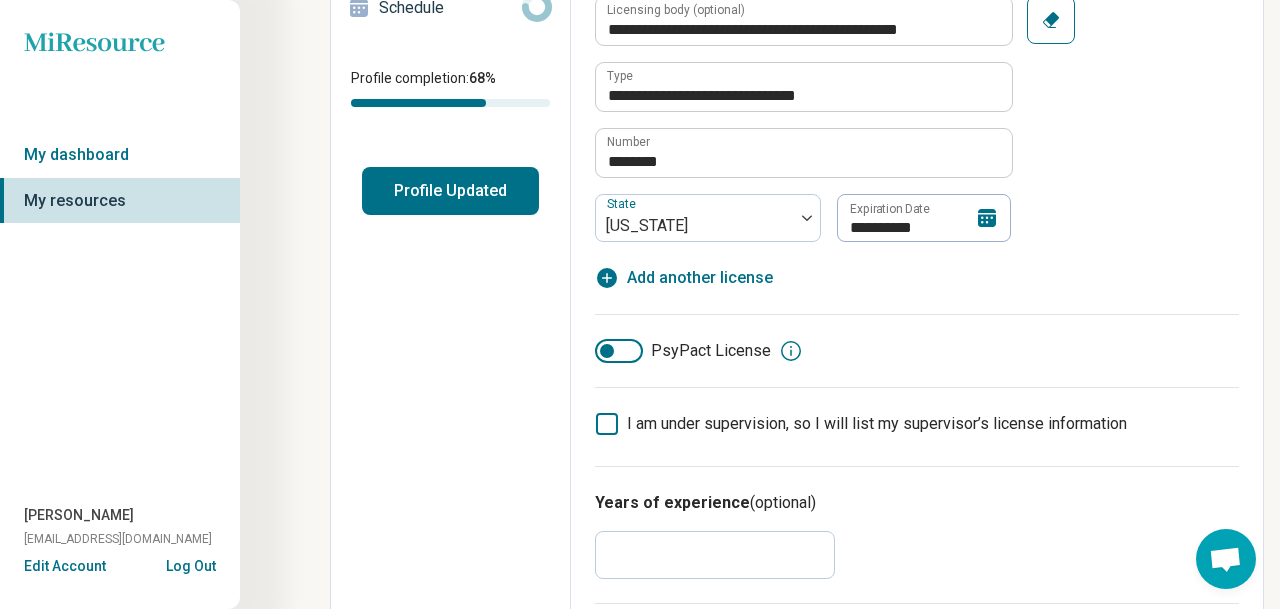 click on "**********" at bounding box center [803, 119] 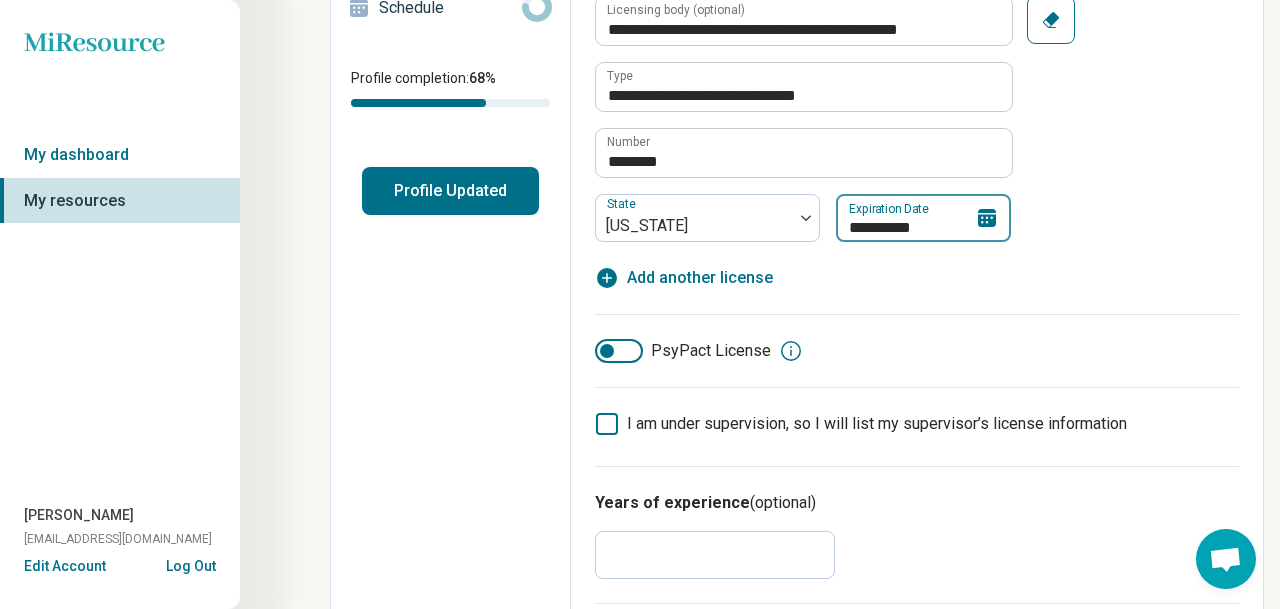 click on "**********" at bounding box center [923, 218] 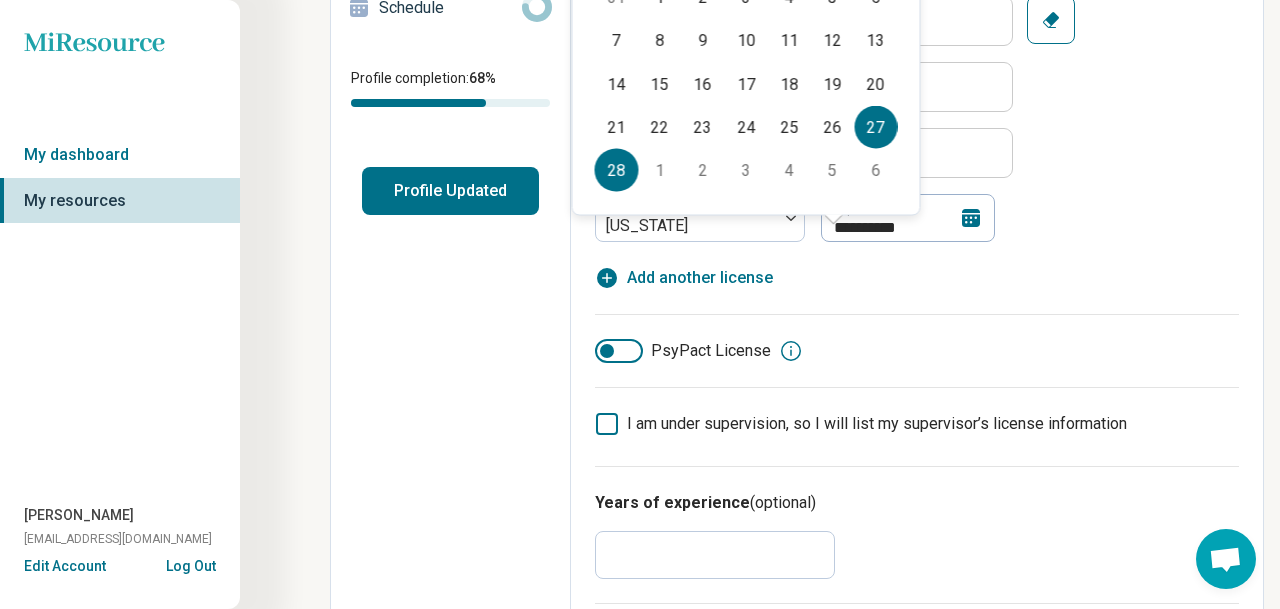 click on "28" at bounding box center (616, 170) 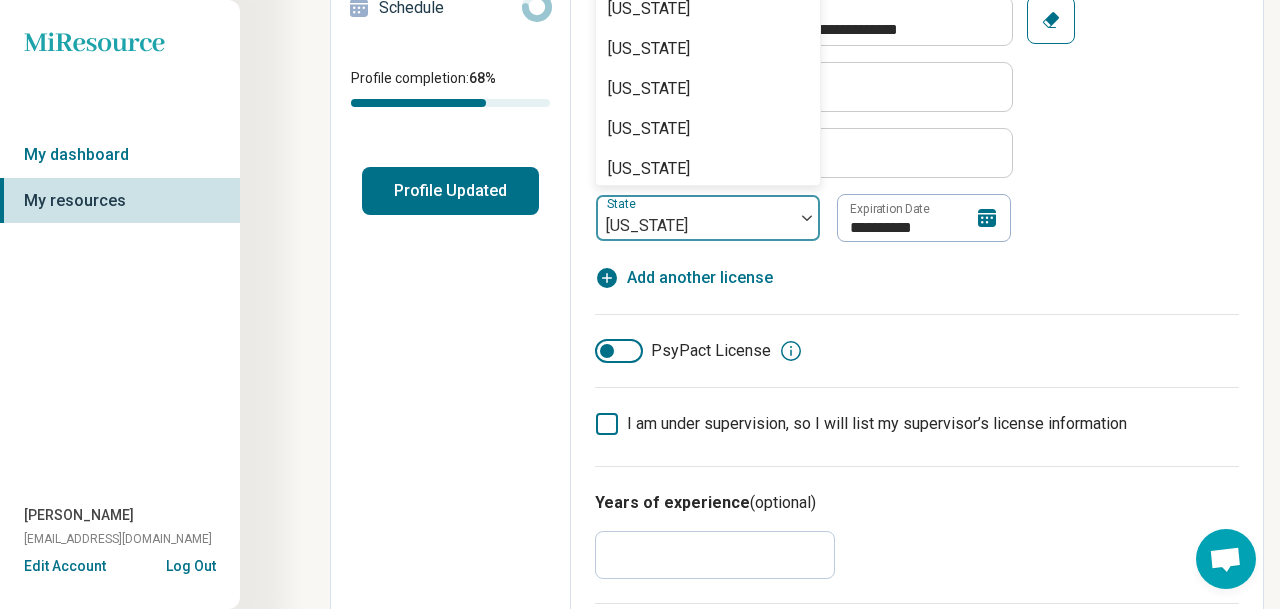 click at bounding box center [807, 218] 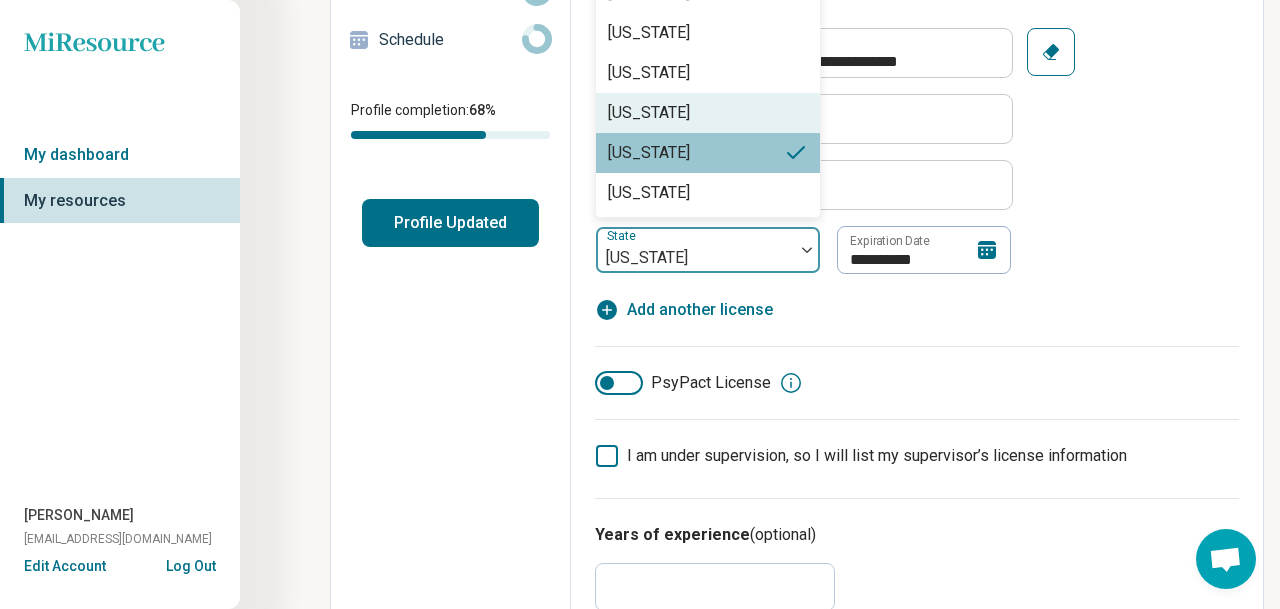 scroll, scrollTop: 2849, scrollLeft: 0, axis: vertical 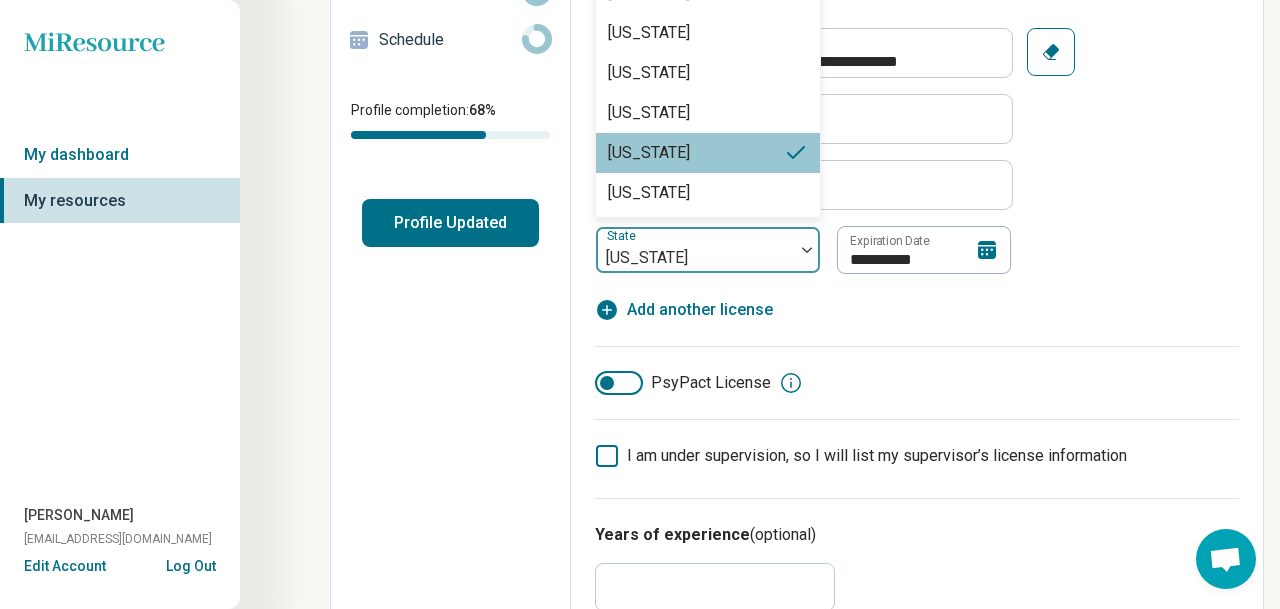 click on "[US_STATE]" at bounding box center [649, 153] 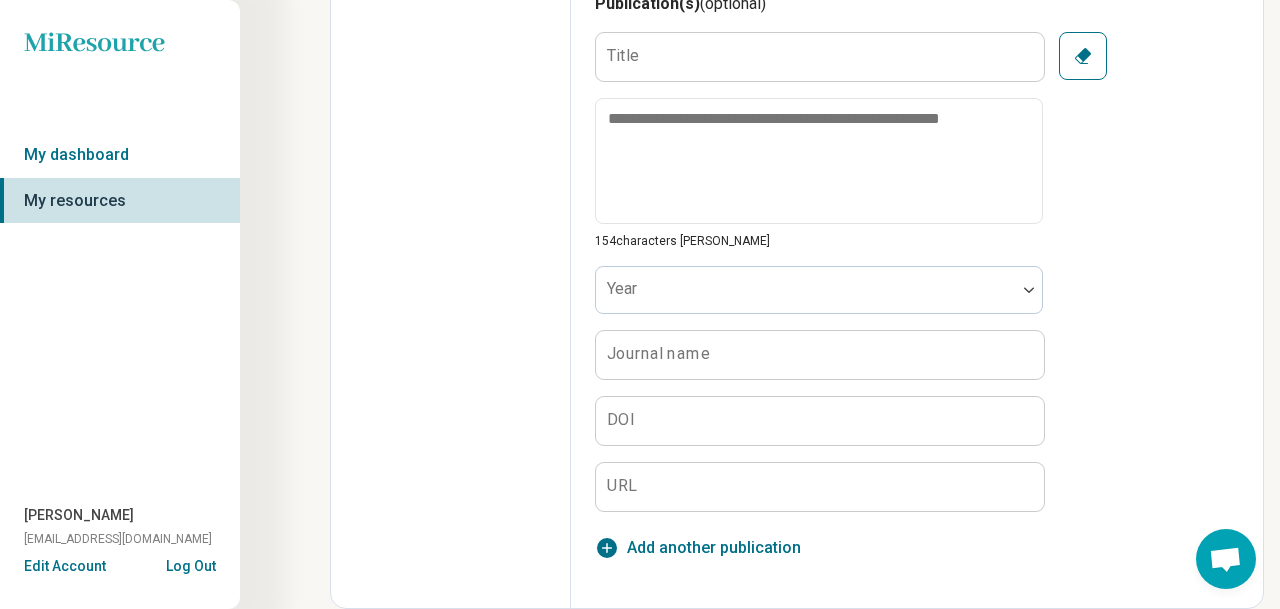 scroll, scrollTop: 1985, scrollLeft: 102, axis: both 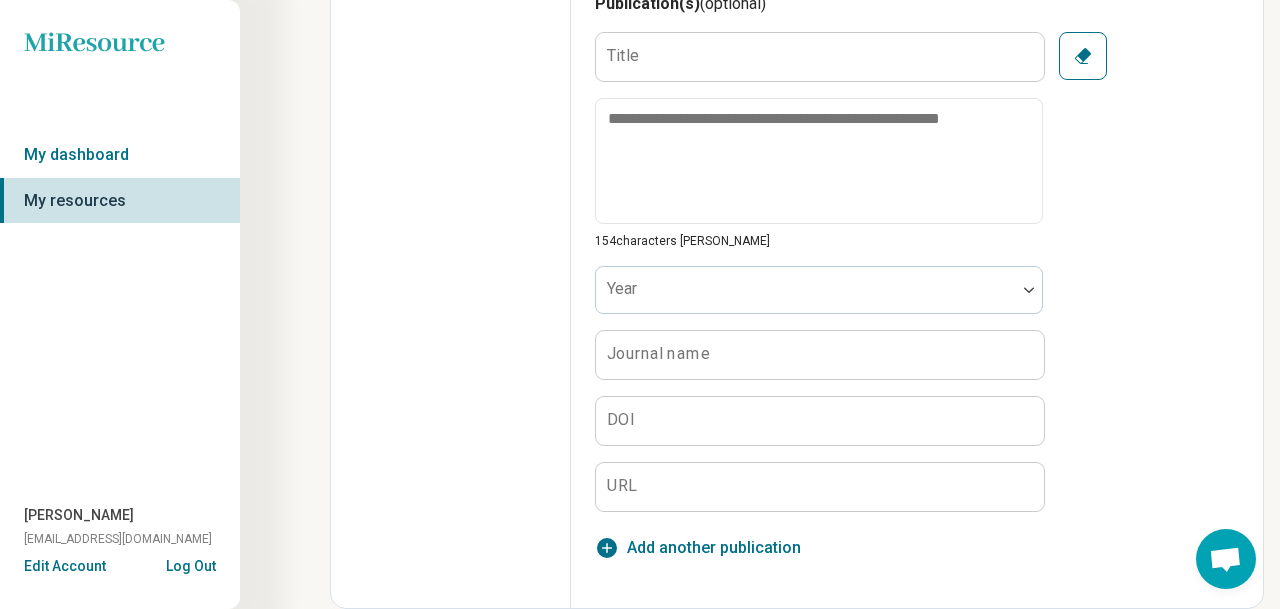 click on "MSW (Master of Social Work)" at bounding box center (712, -214) 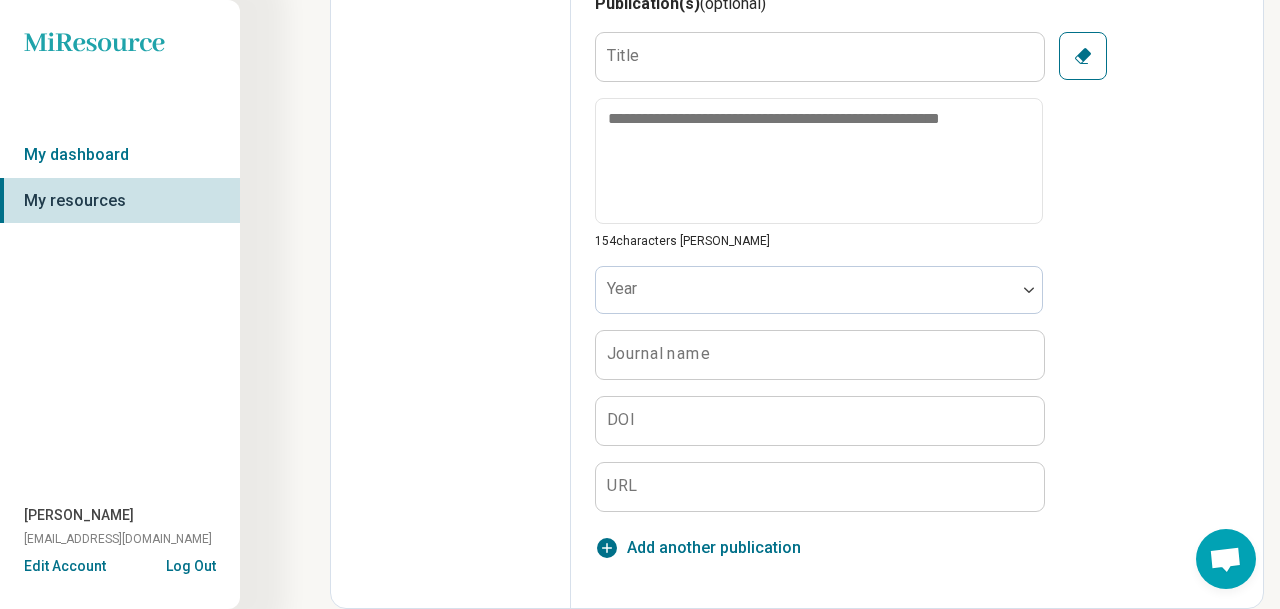 click on "School name" at bounding box center [820, -398] 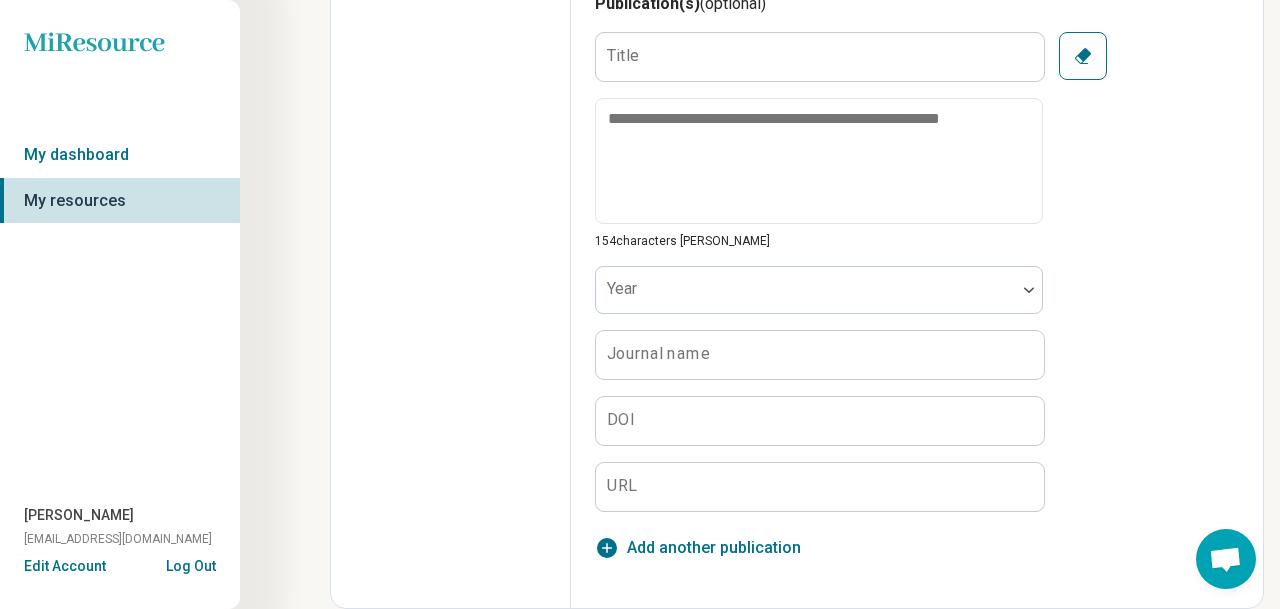 scroll, scrollTop: 0, scrollLeft: 8, axis: horizontal 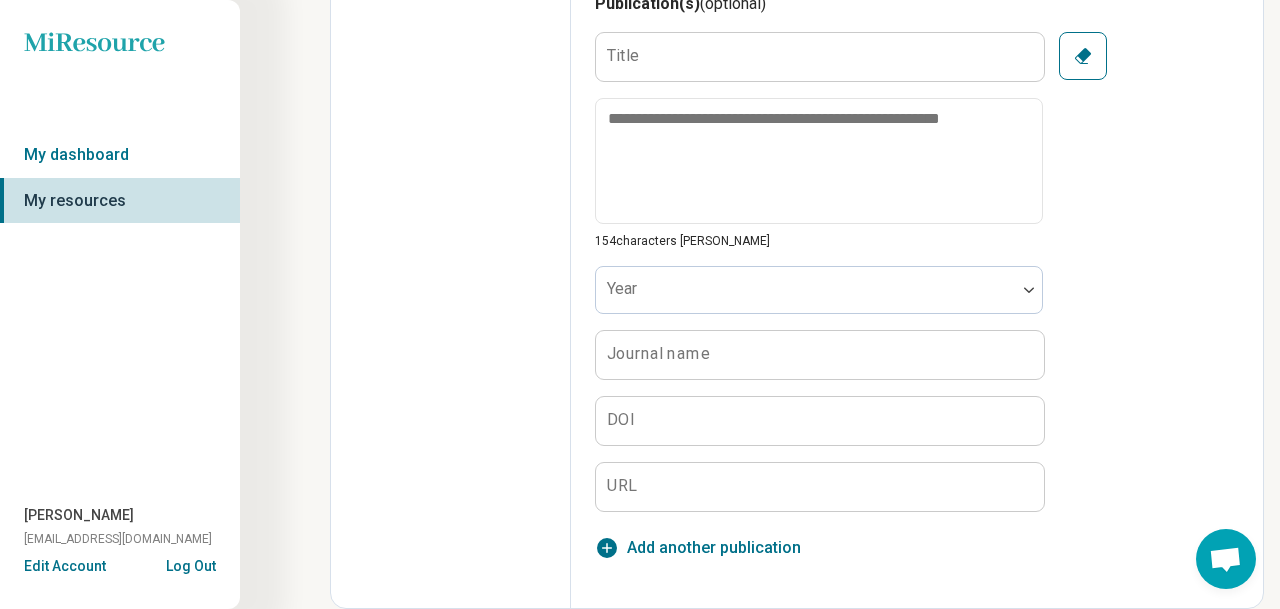 type on "**********" 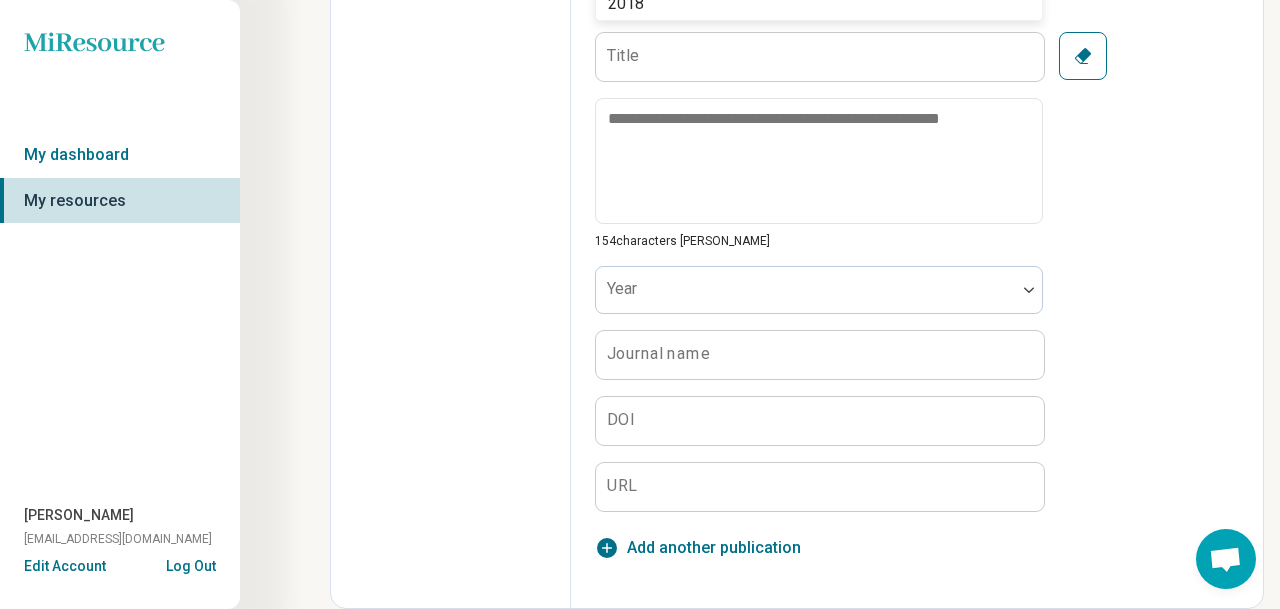 scroll, scrollTop: 2302, scrollLeft: 0, axis: vertical 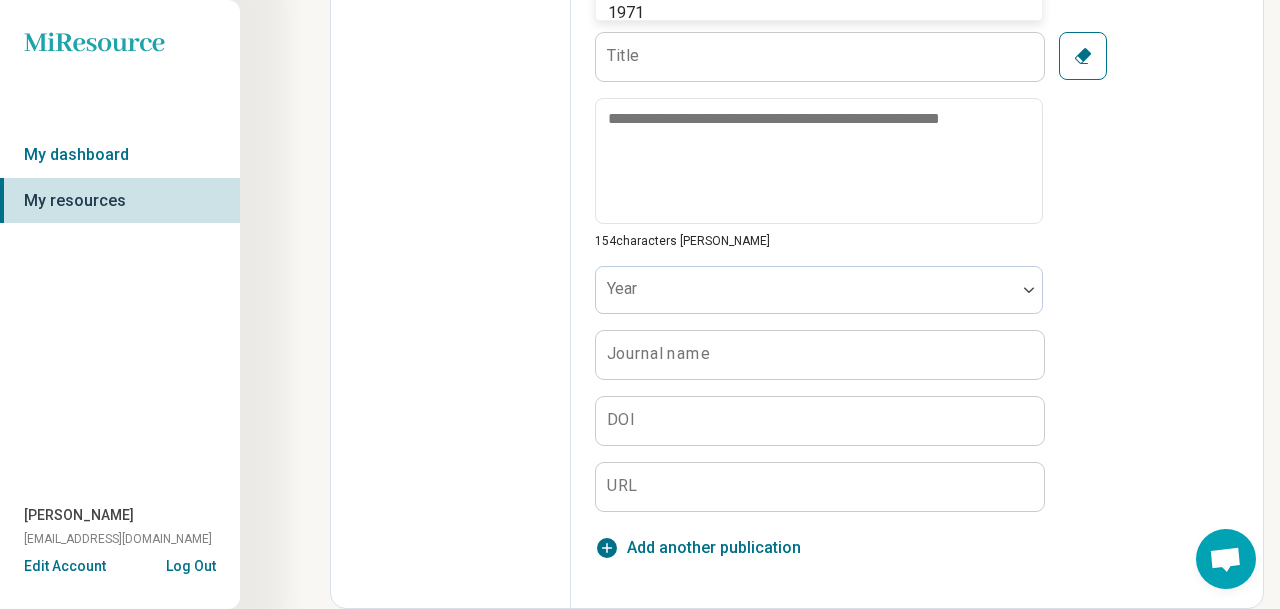 click on "1986" at bounding box center [626, -587] 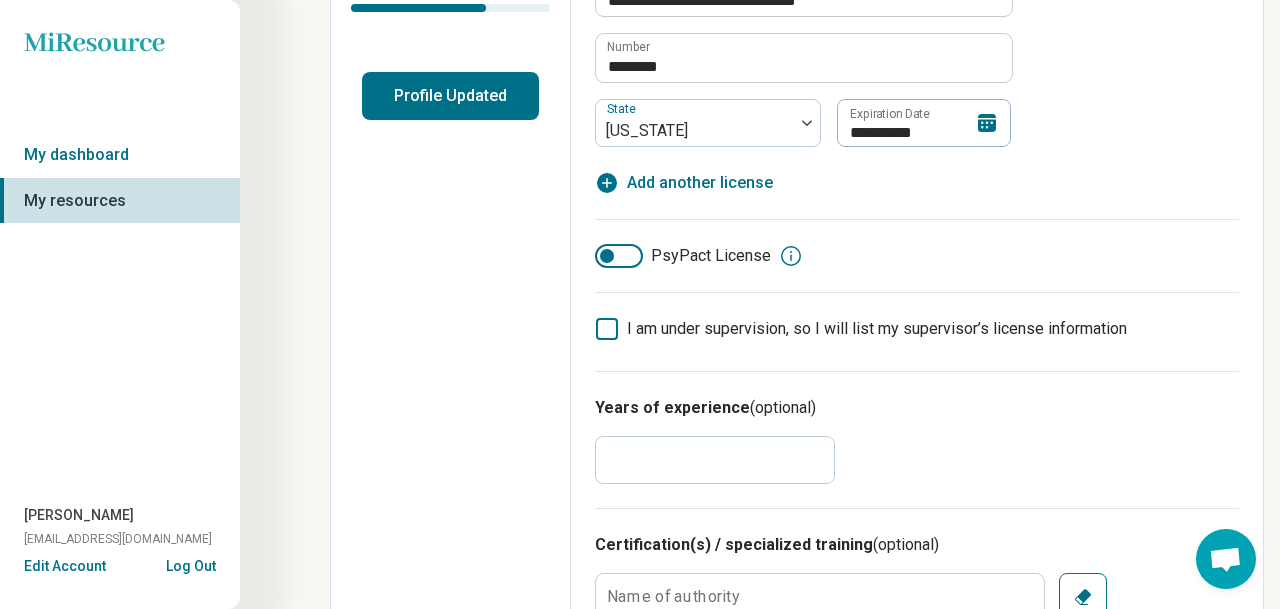 scroll, scrollTop: 0, scrollLeft: 1, axis: horizontal 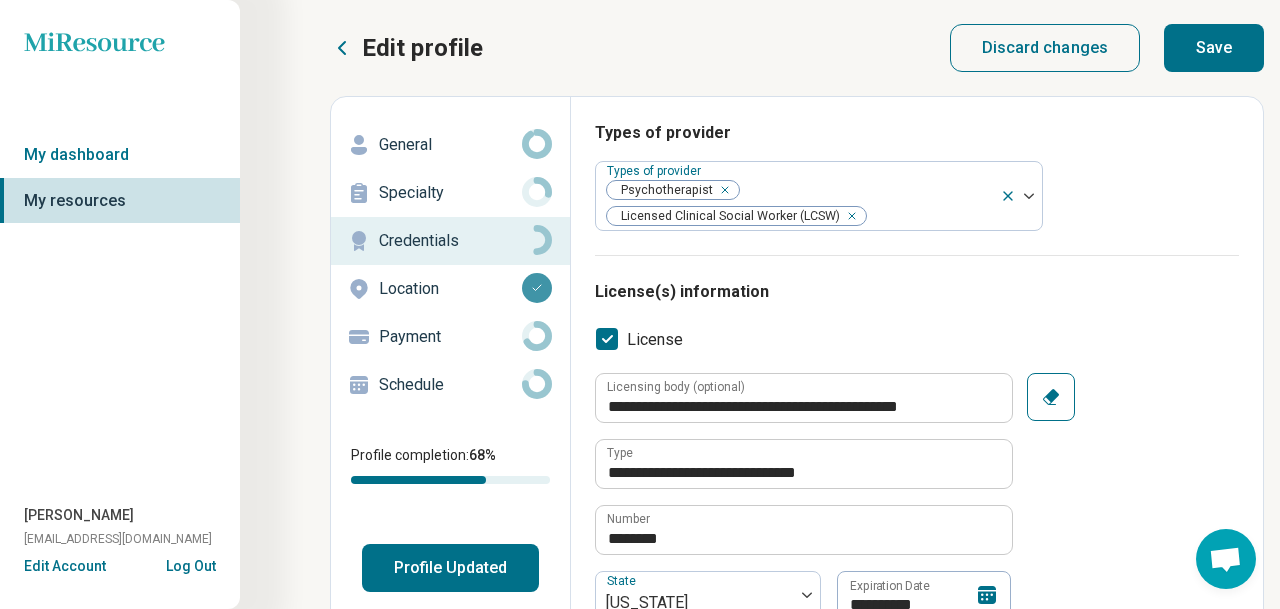click on "Location" at bounding box center (450, 289) 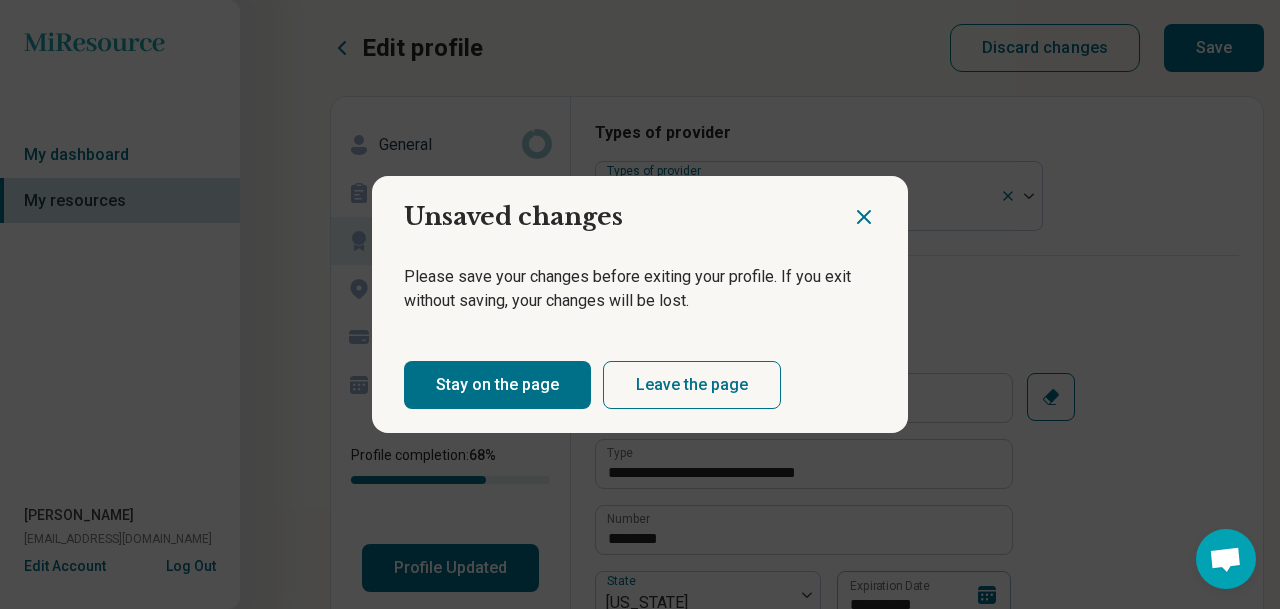 click on "Stay on the page" at bounding box center [497, 385] 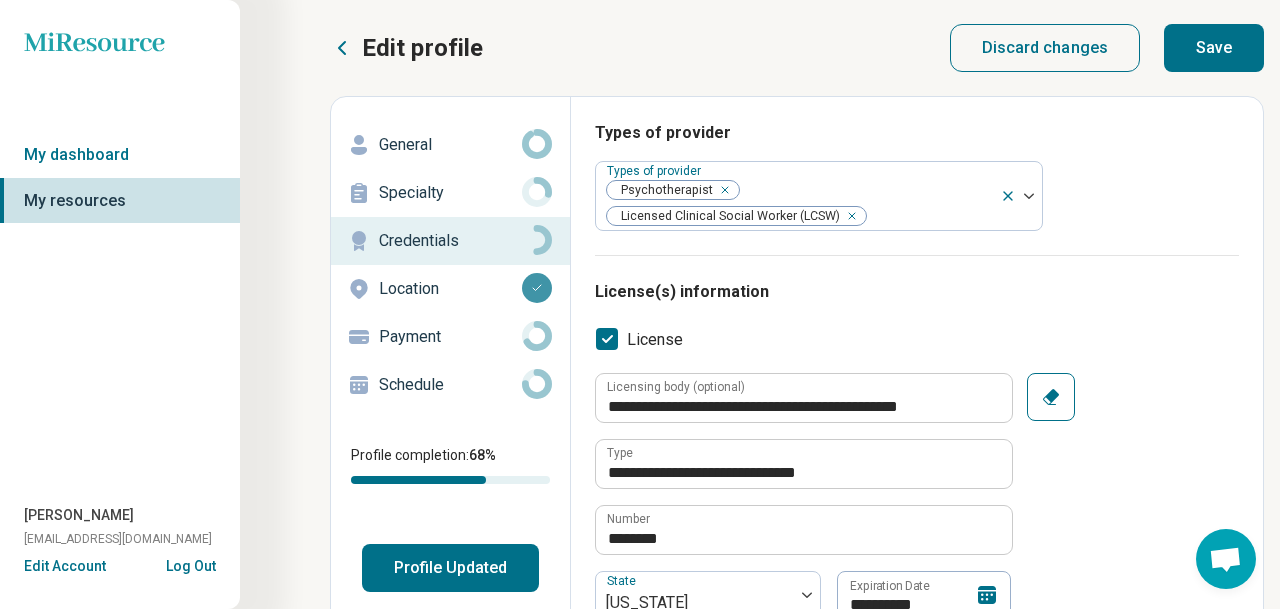 click on "Save" at bounding box center (1214, 48) 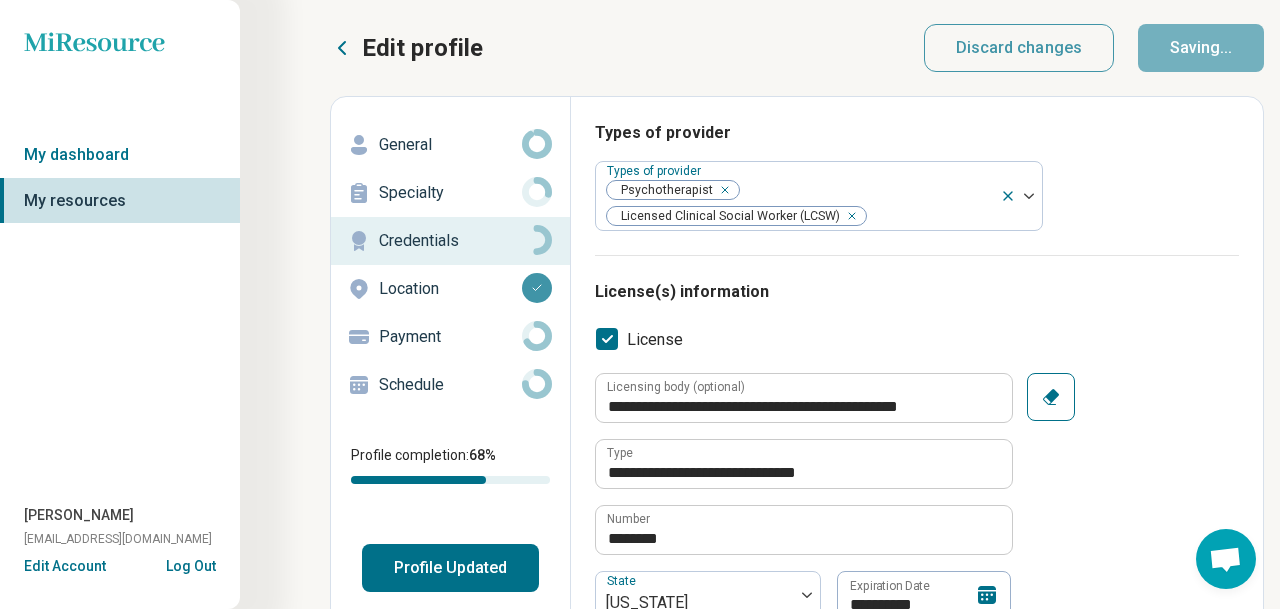 type on "*" 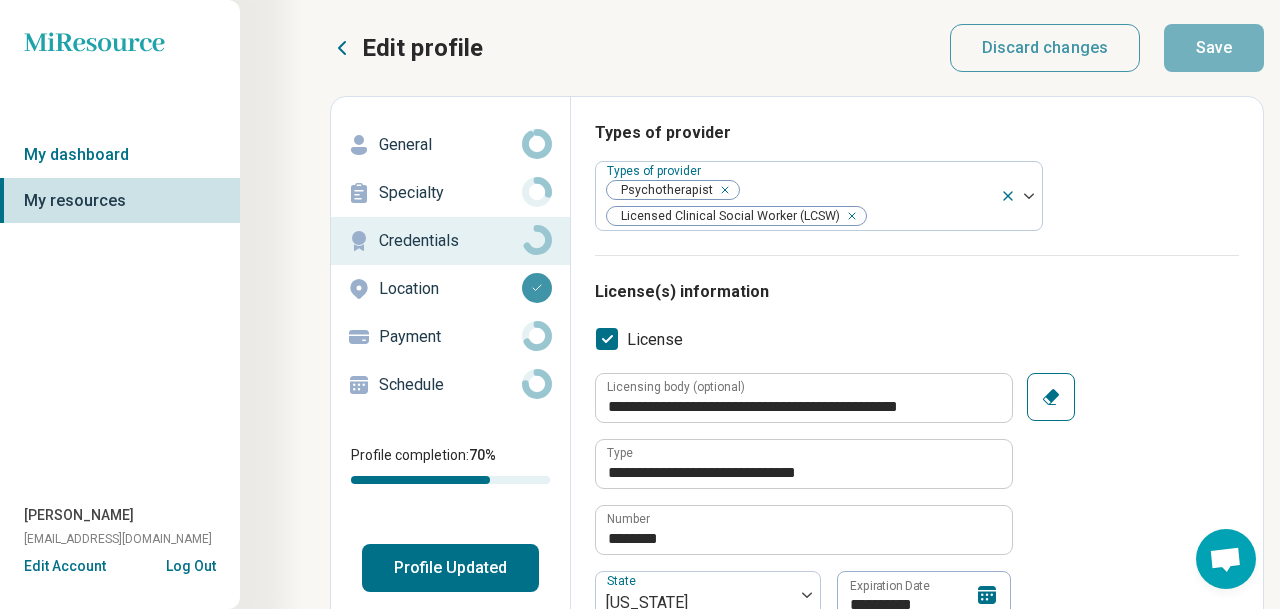 click on "Location" at bounding box center (450, 289) 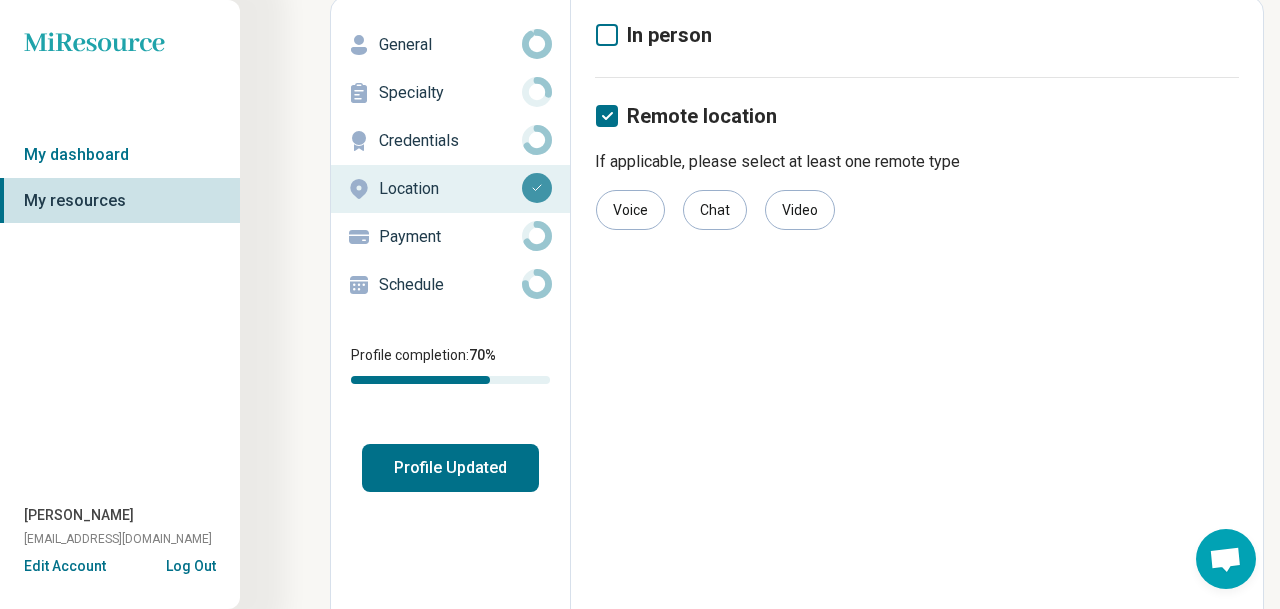 scroll, scrollTop: 27, scrollLeft: 1, axis: both 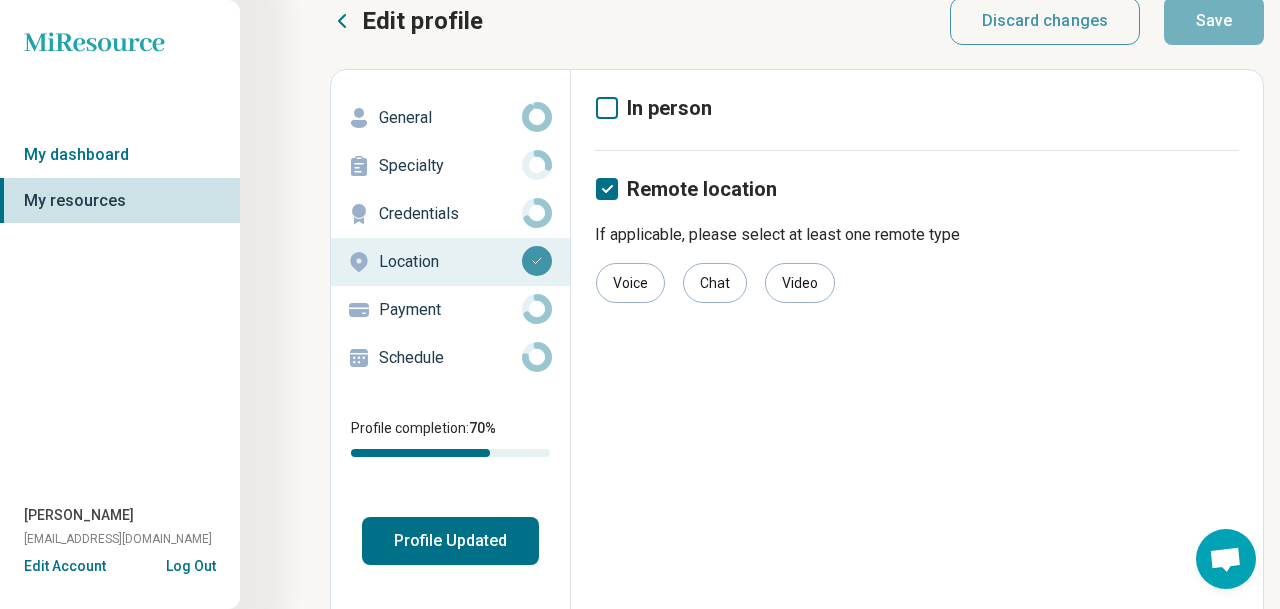 click 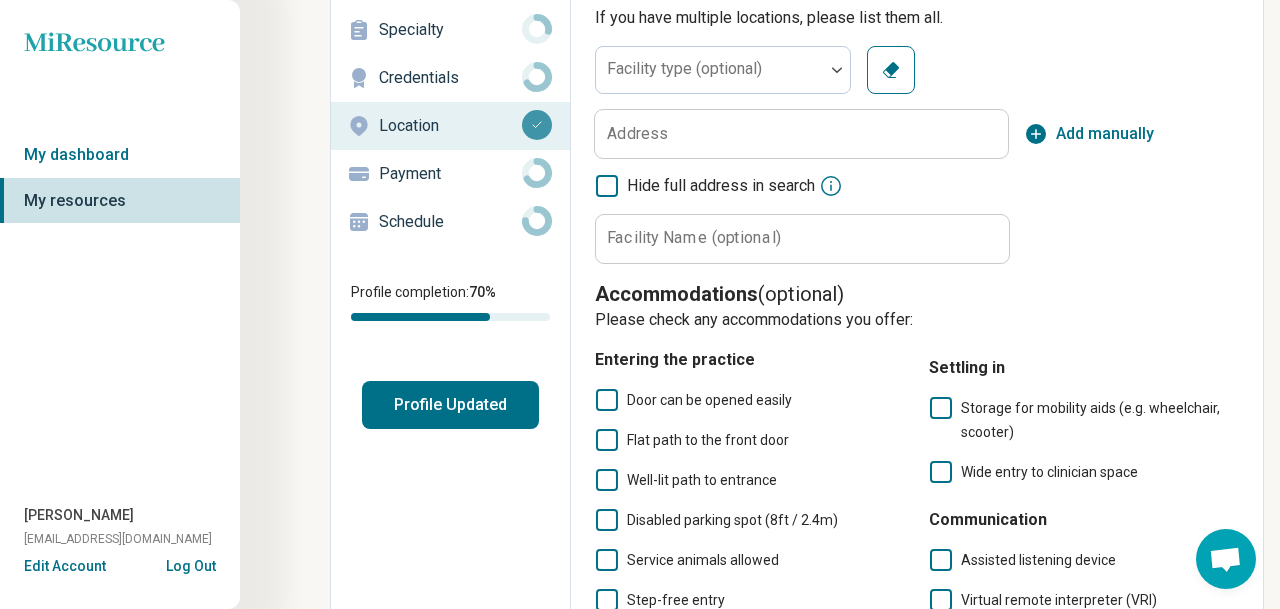 scroll, scrollTop: 159, scrollLeft: 61, axis: both 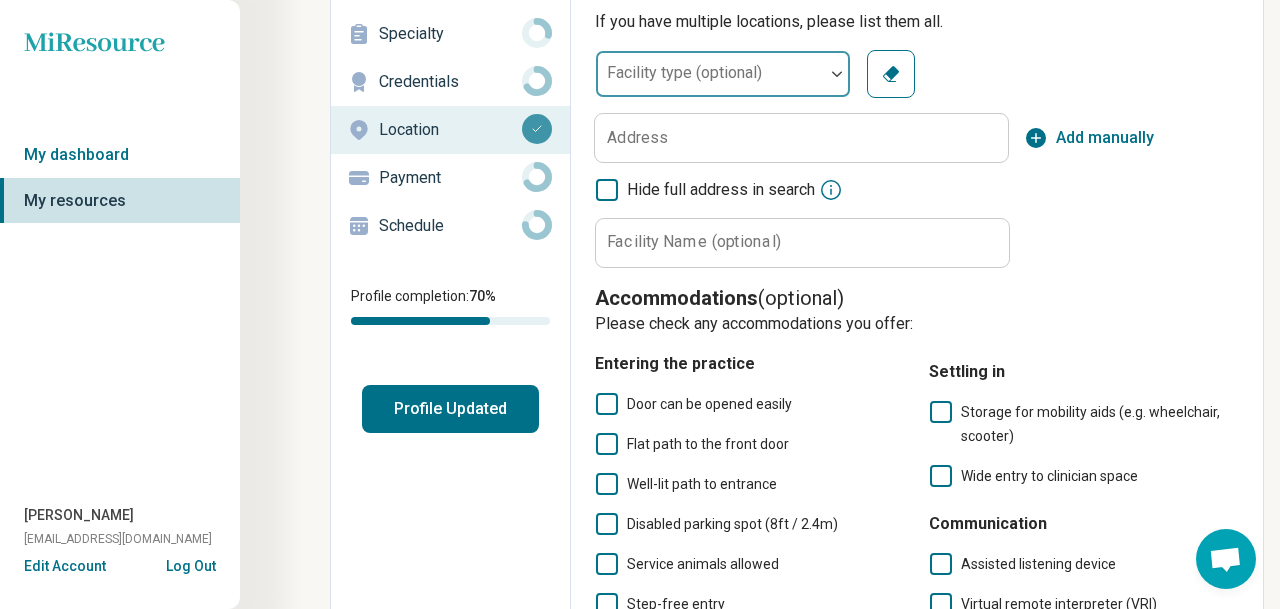 click at bounding box center [837, 74] 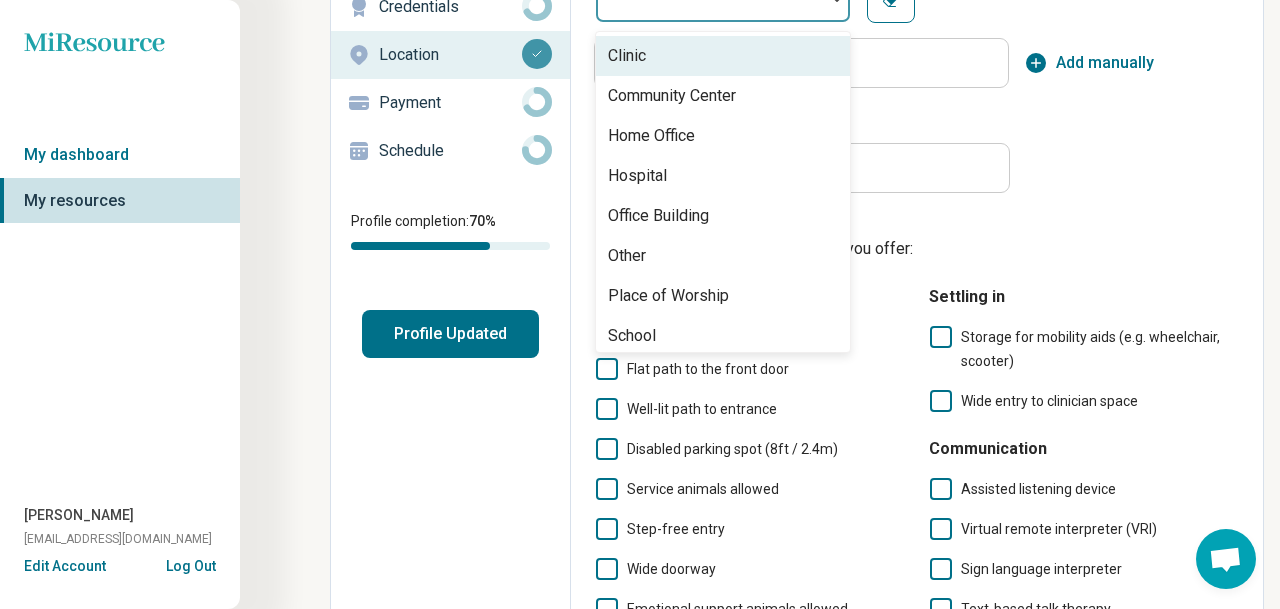 scroll, scrollTop: 245, scrollLeft: 0, axis: vertical 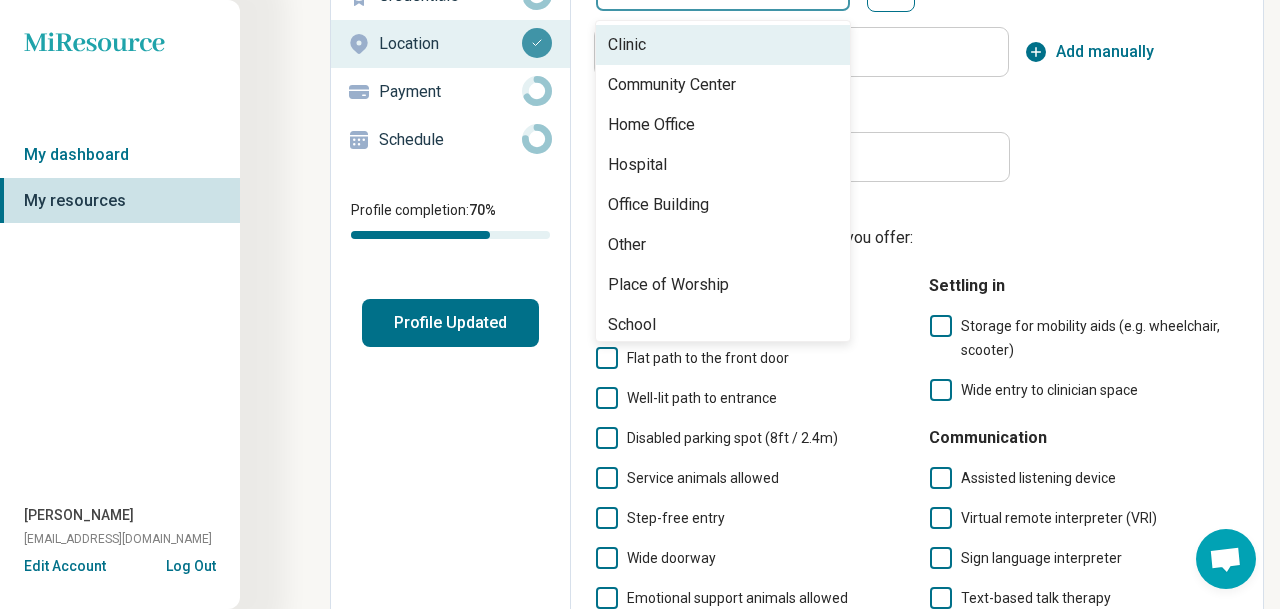 click on "Clinic" at bounding box center [627, 45] 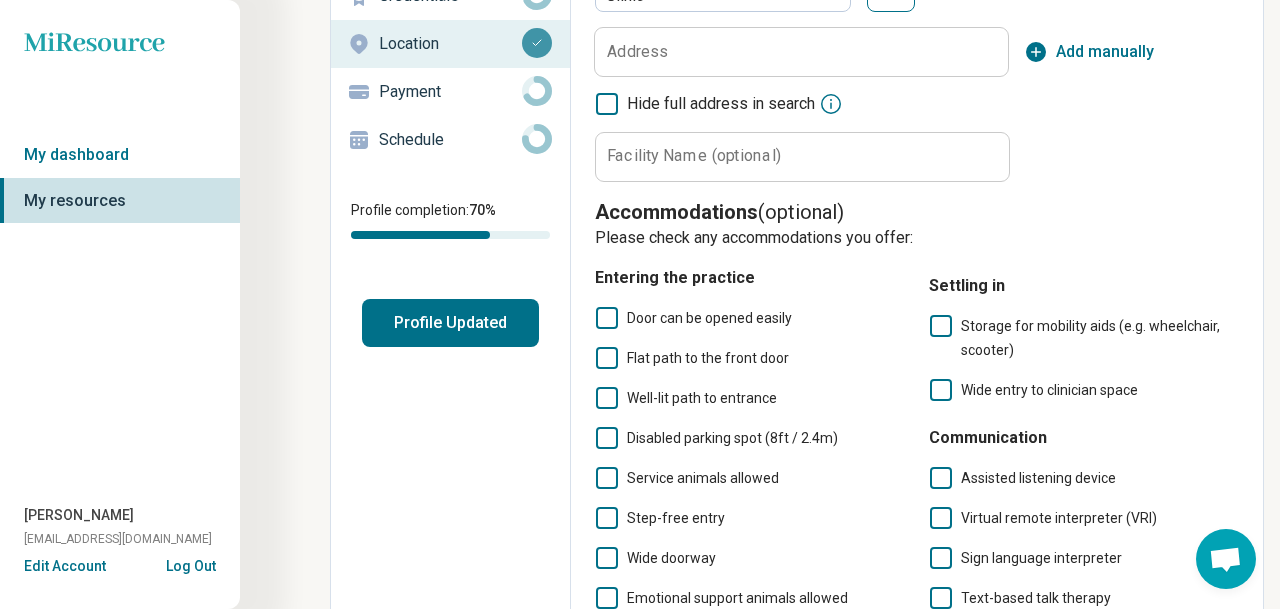 click on "Address" at bounding box center [637, 52] 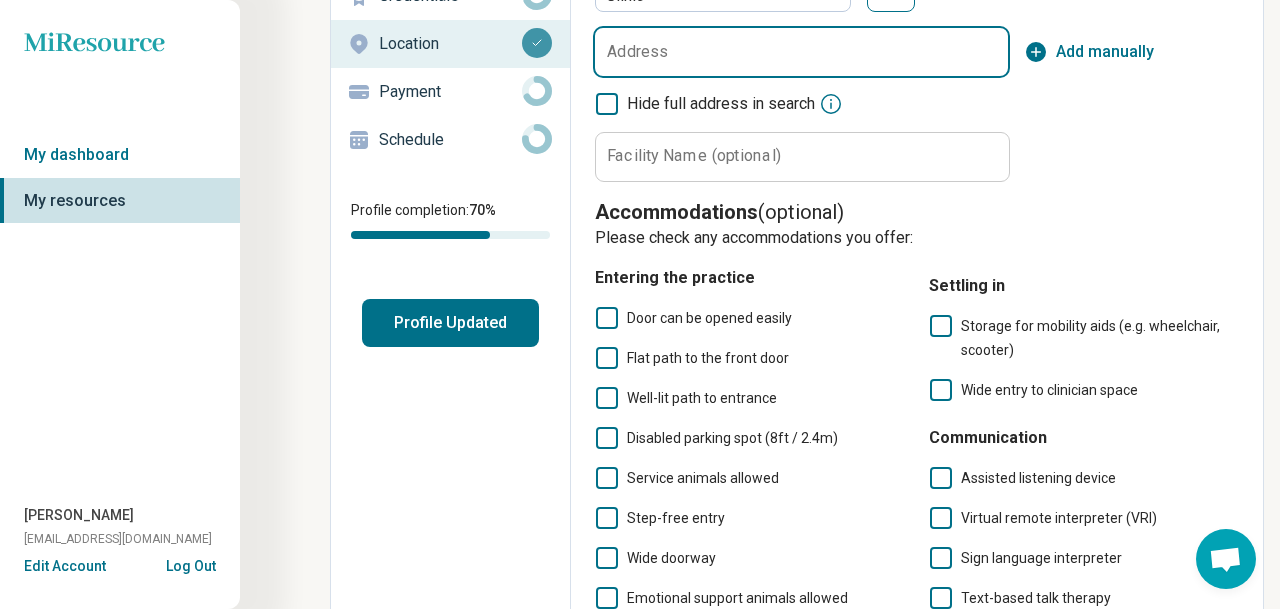 click on "Address" at bounding box center (801, 52) 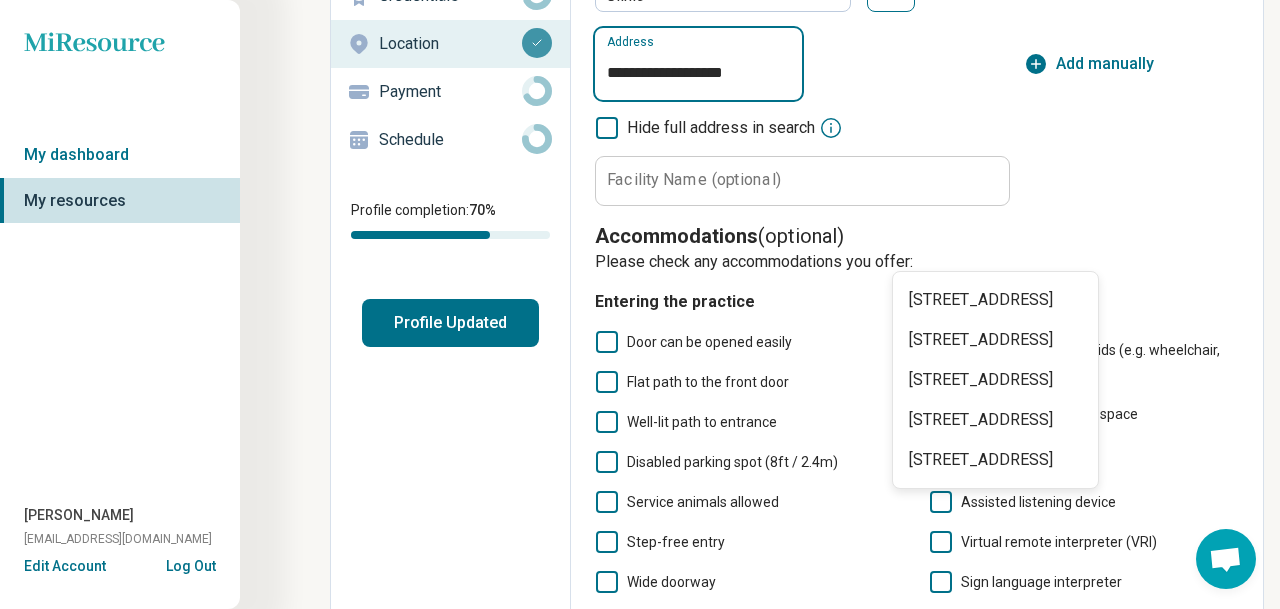 scroll, scrollTop: 0, scrollLeft: 40, axis: horizontal 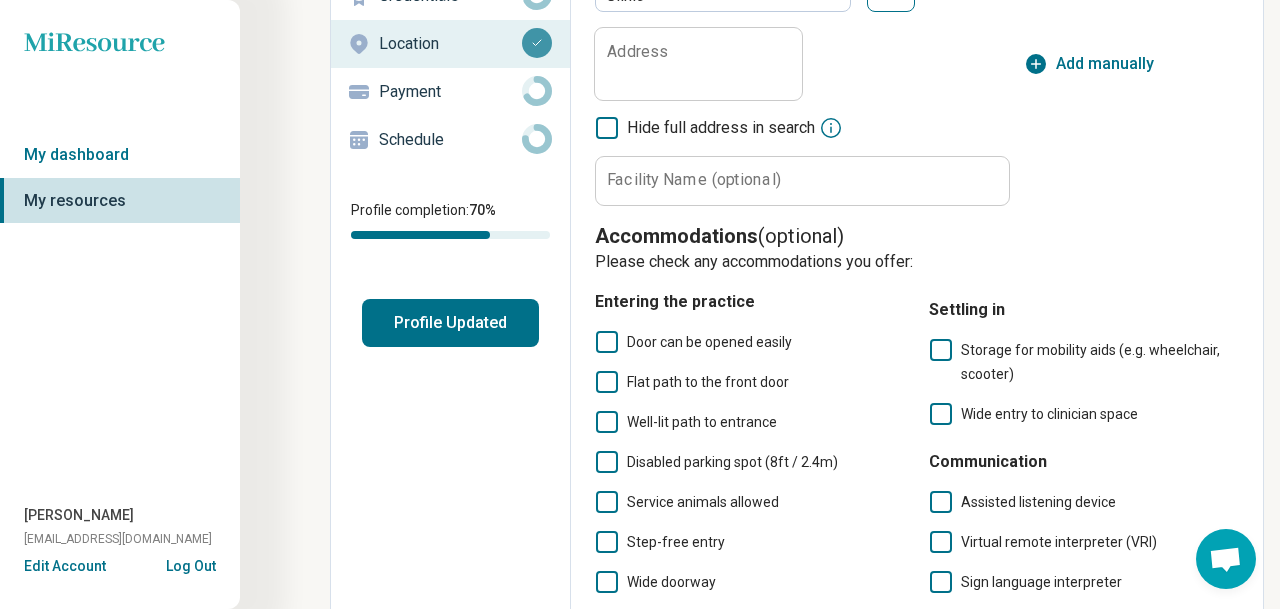 click on "Miresource logo My dashboard My resources [PERSON_NAME] [PERSON_NAME][EMAIL_ADDRESS][DOMAIN_NAME] Edit Account Log Out" at bounding box center [120, 304] 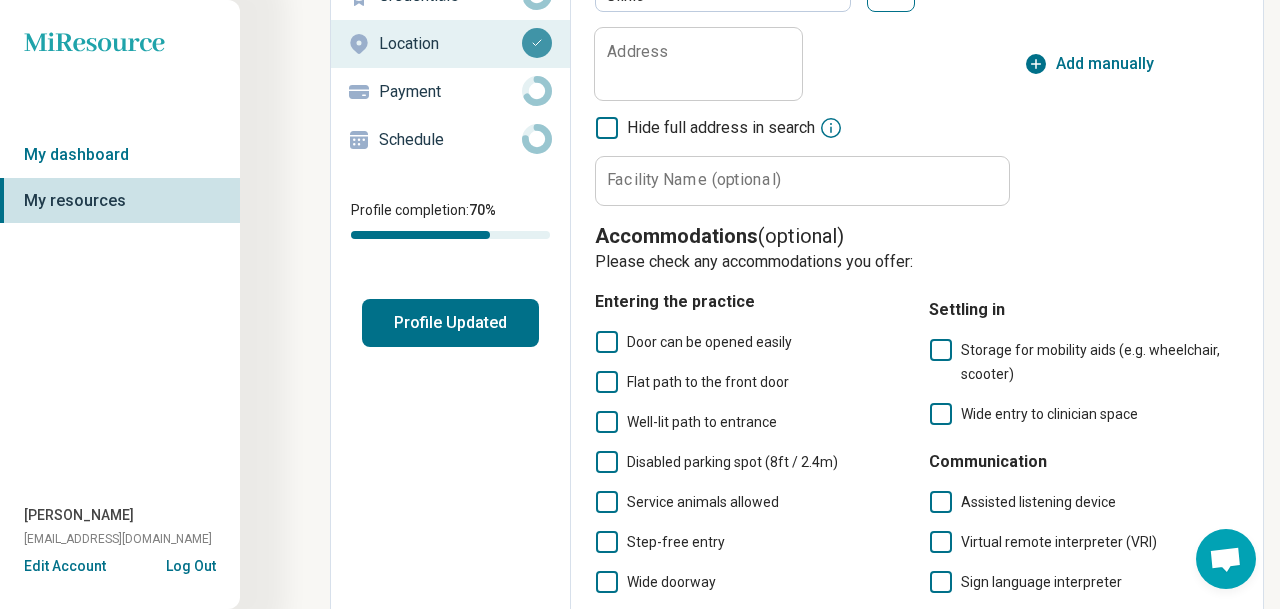 click on "Address" at bounding box center (637, 52) 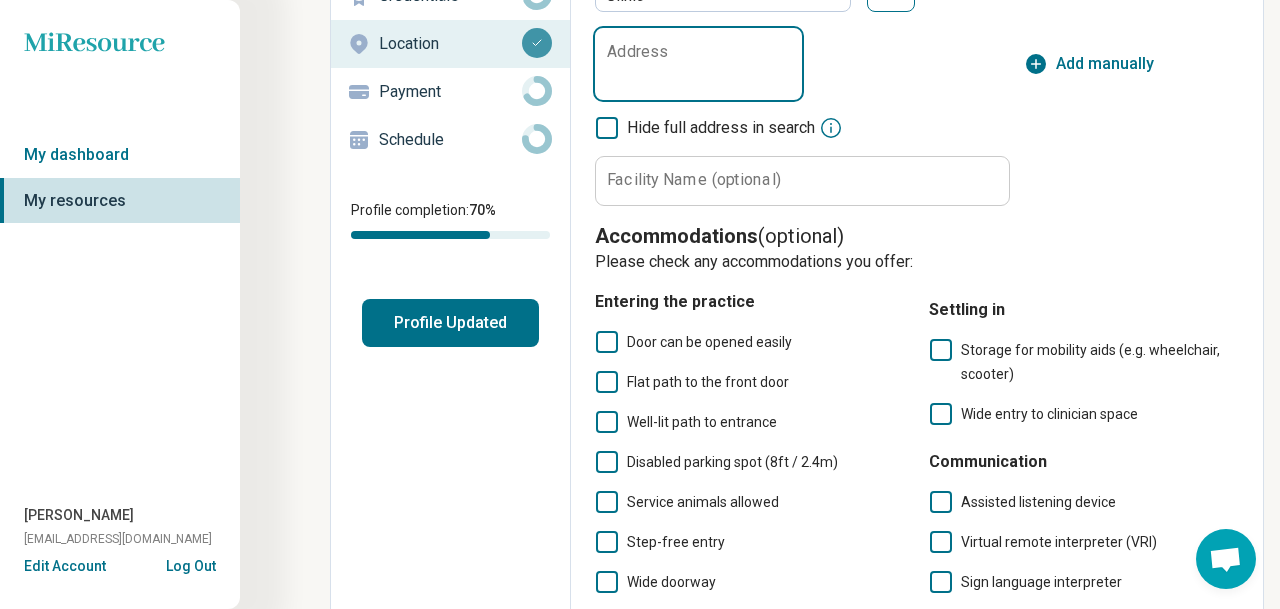 click on "Address" at bounding box center (698, 64) 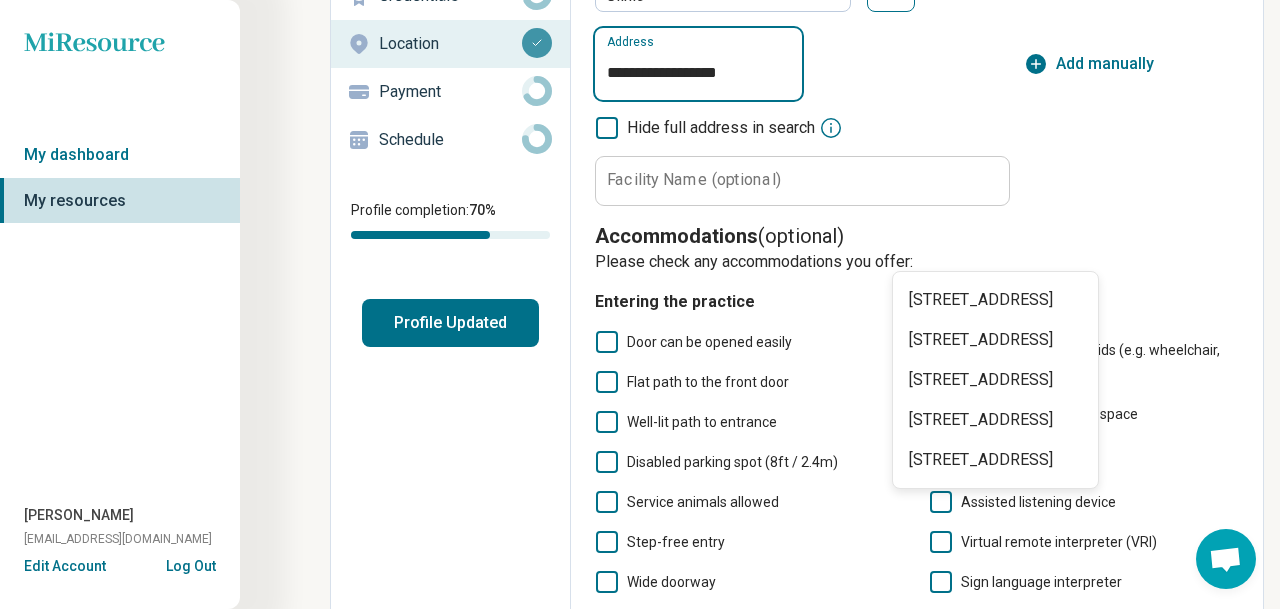 type on "**********" 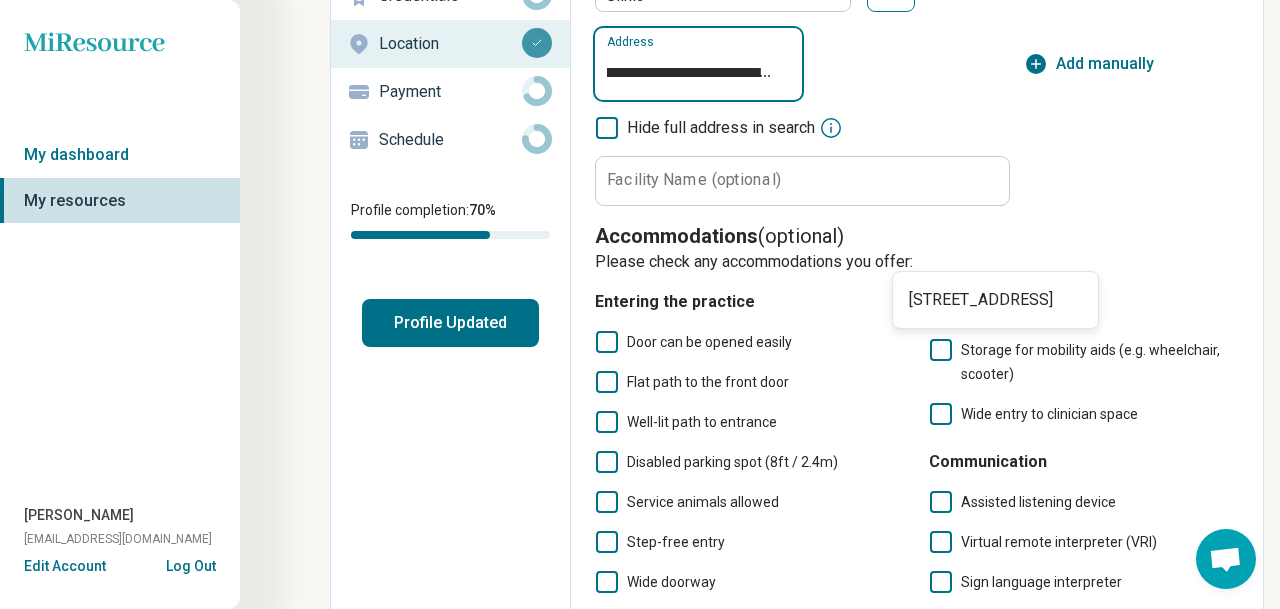 scroll, scrollTop: 0, scrollLeft: 205, axis: horizontal 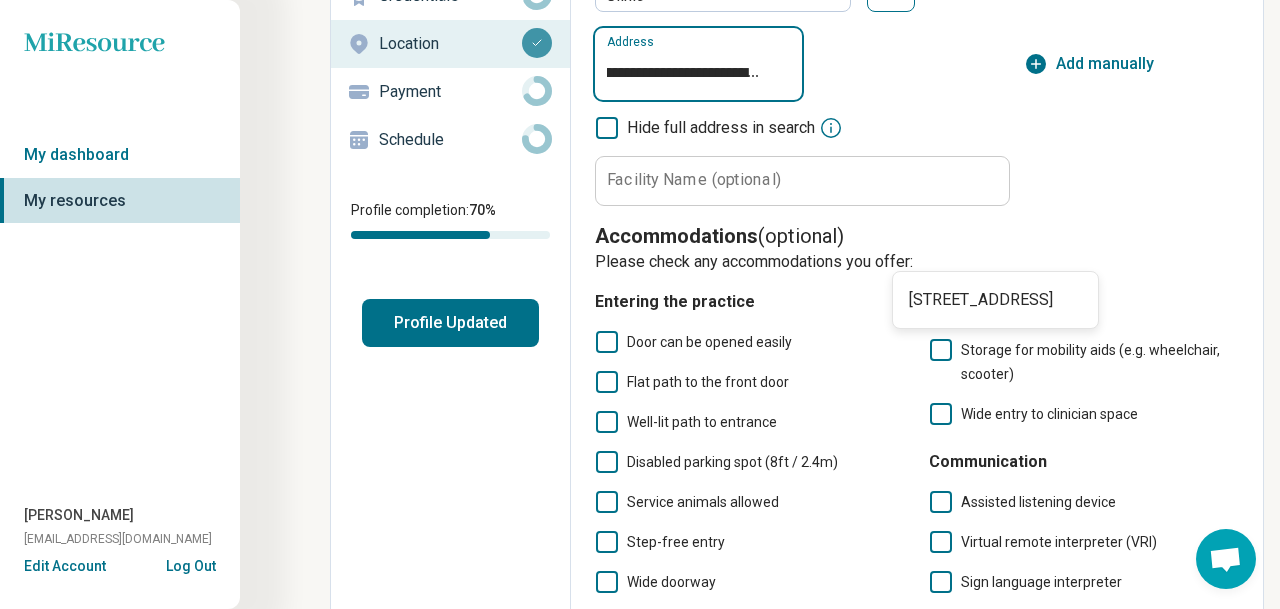 type on "**********" 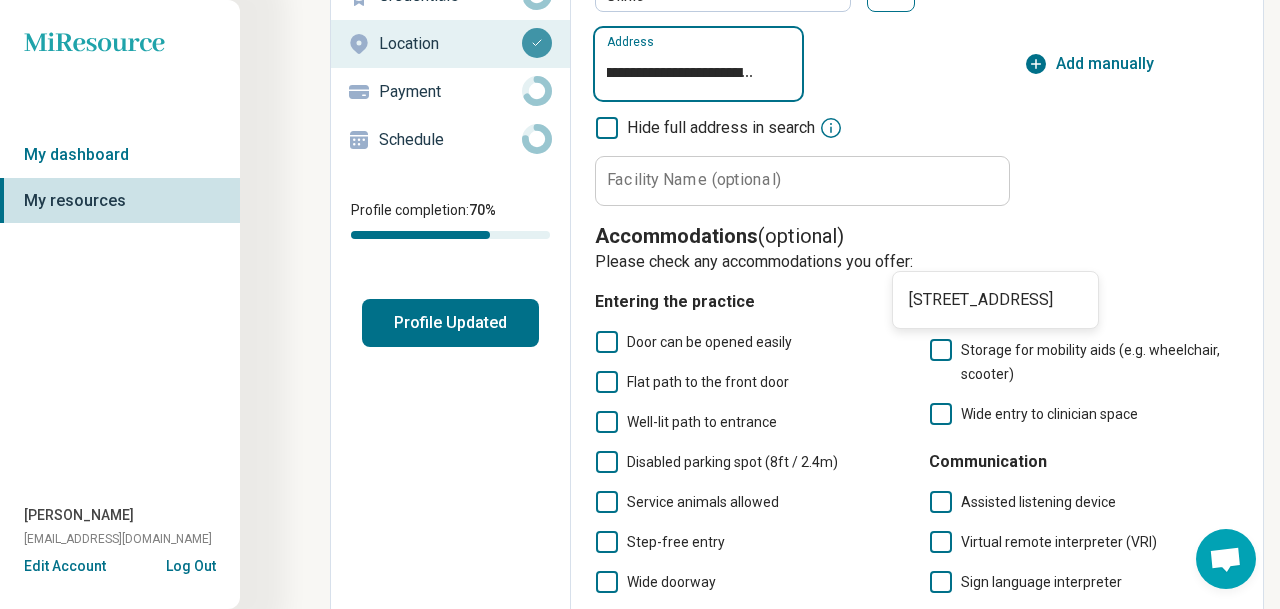 scroll, scrollTop: 0, scrollLeft: 246, axis: horizontal 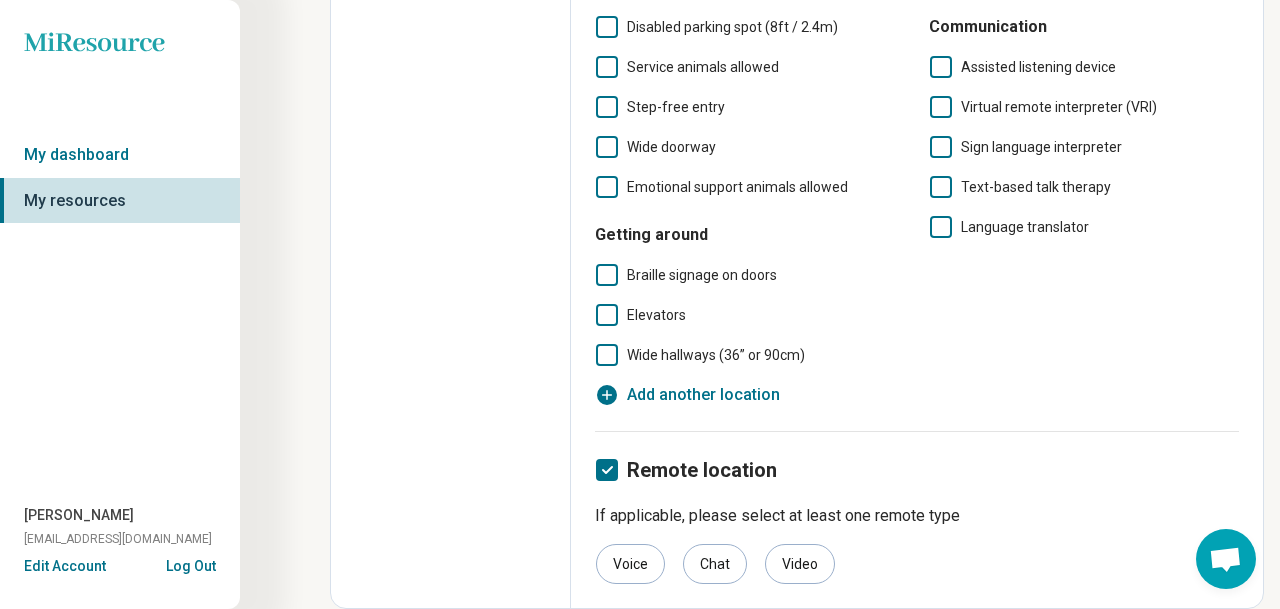 click 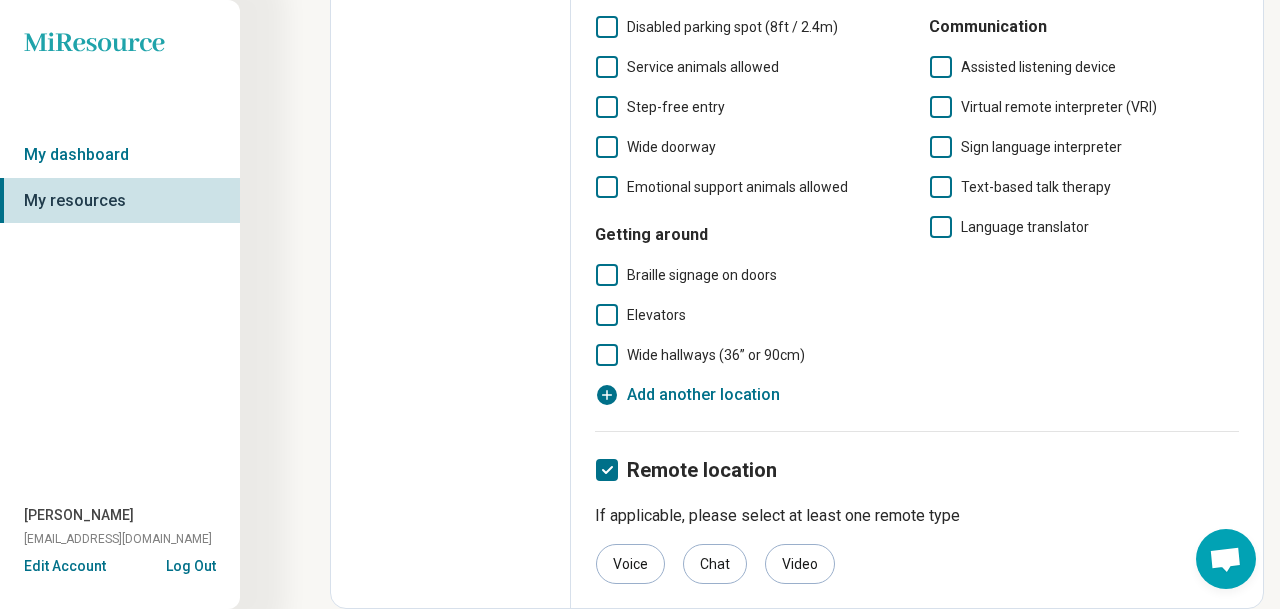 scroll, scrollTop: 19, scrollLeft: 0, axis: vertical 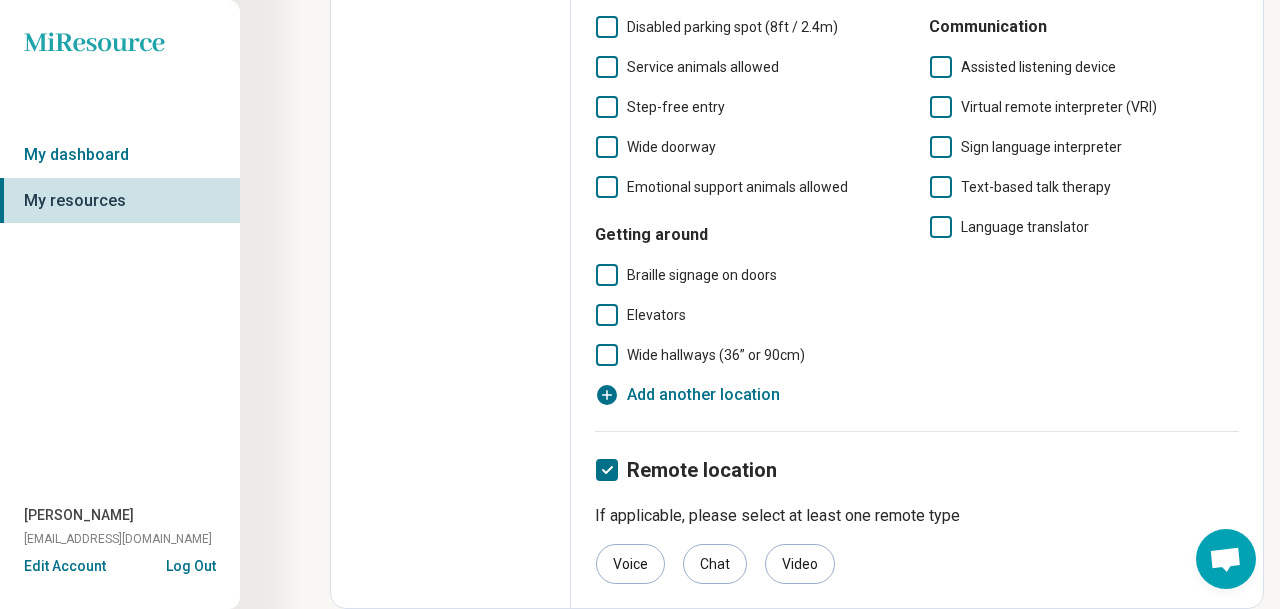 click 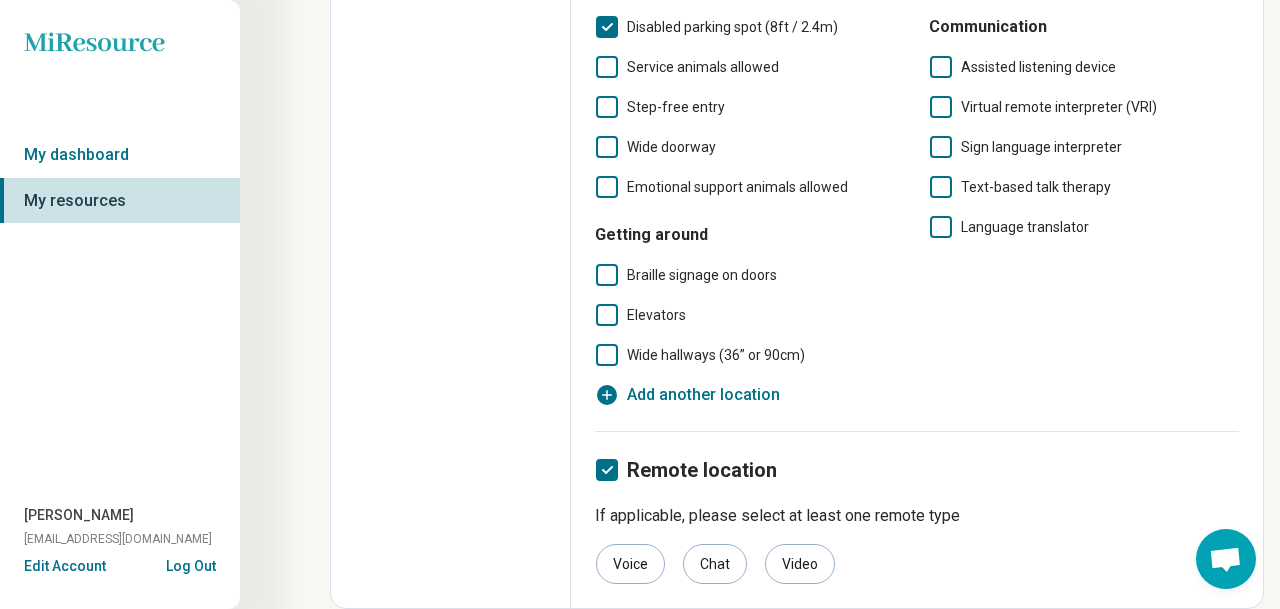 scroll, scrollTop: 938, scrollLeft: 4, axis: both 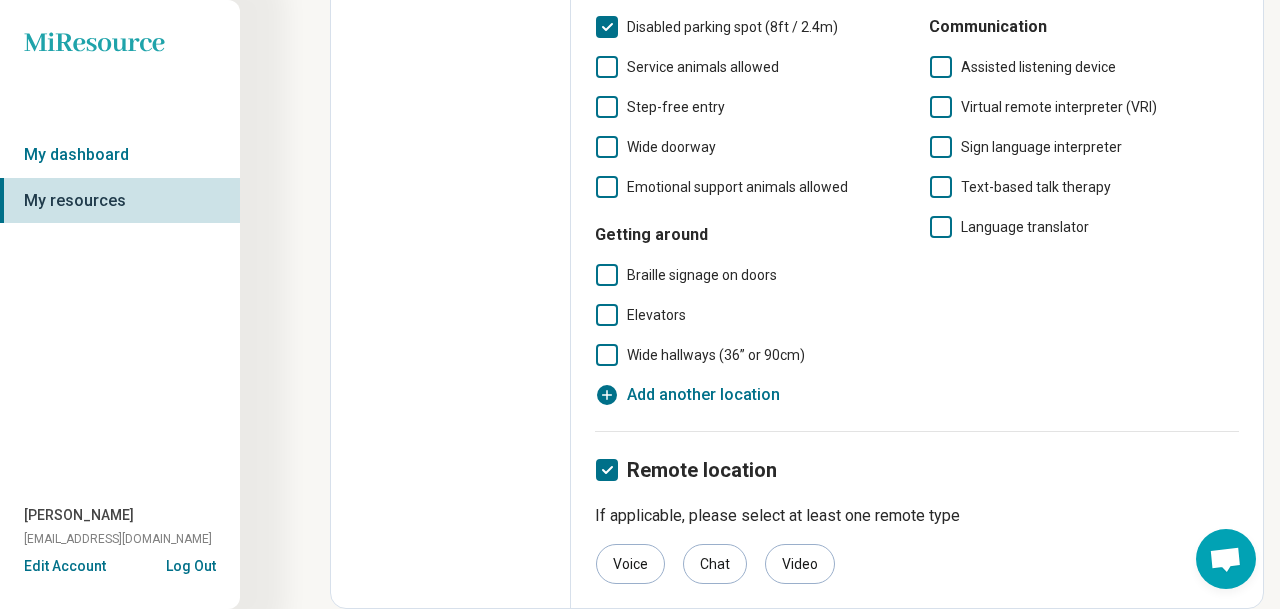 click 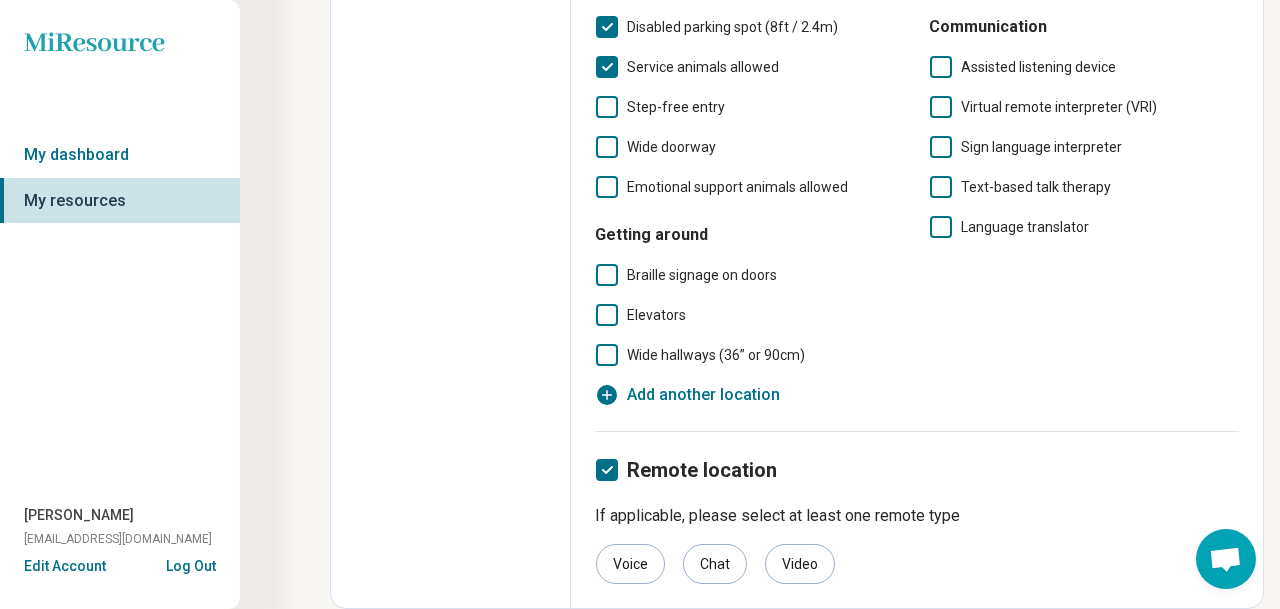 scroll, scrollTop: 1251, scrollLeft: 4, axis: both 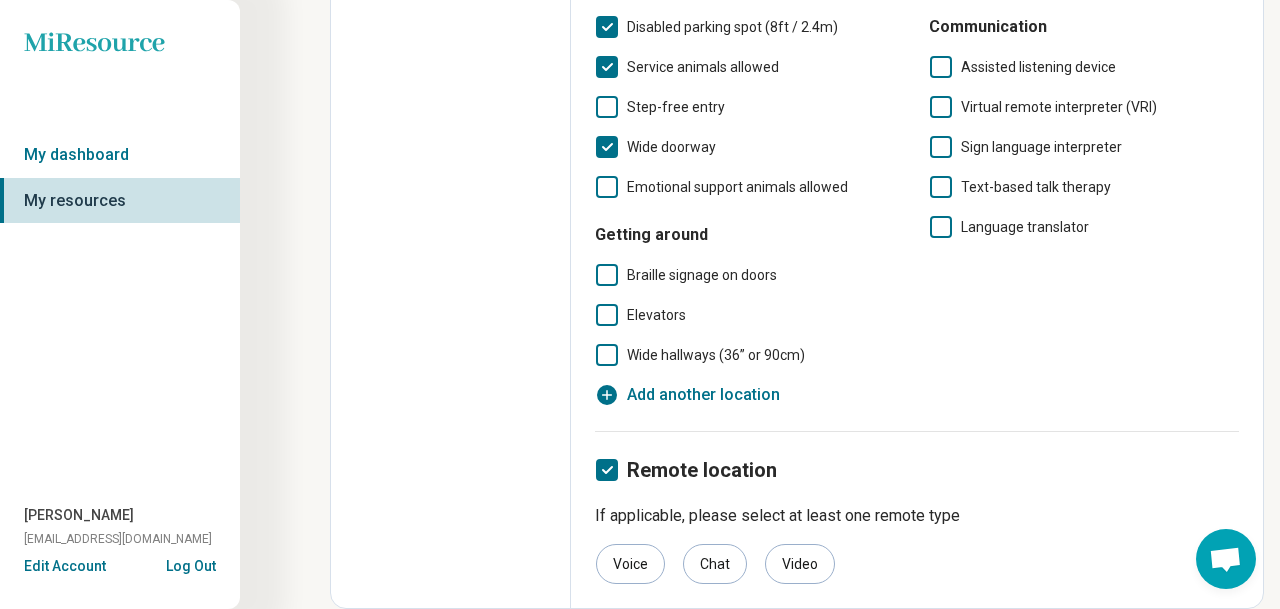 click 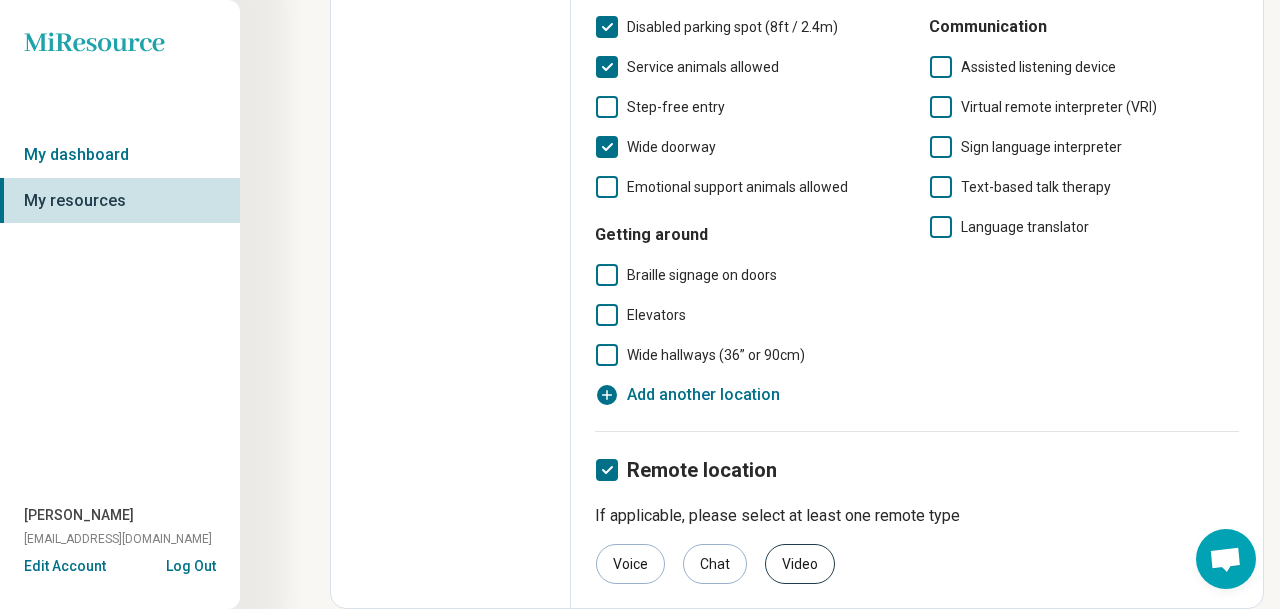 click on "Video" at bounding box center (800, 564) 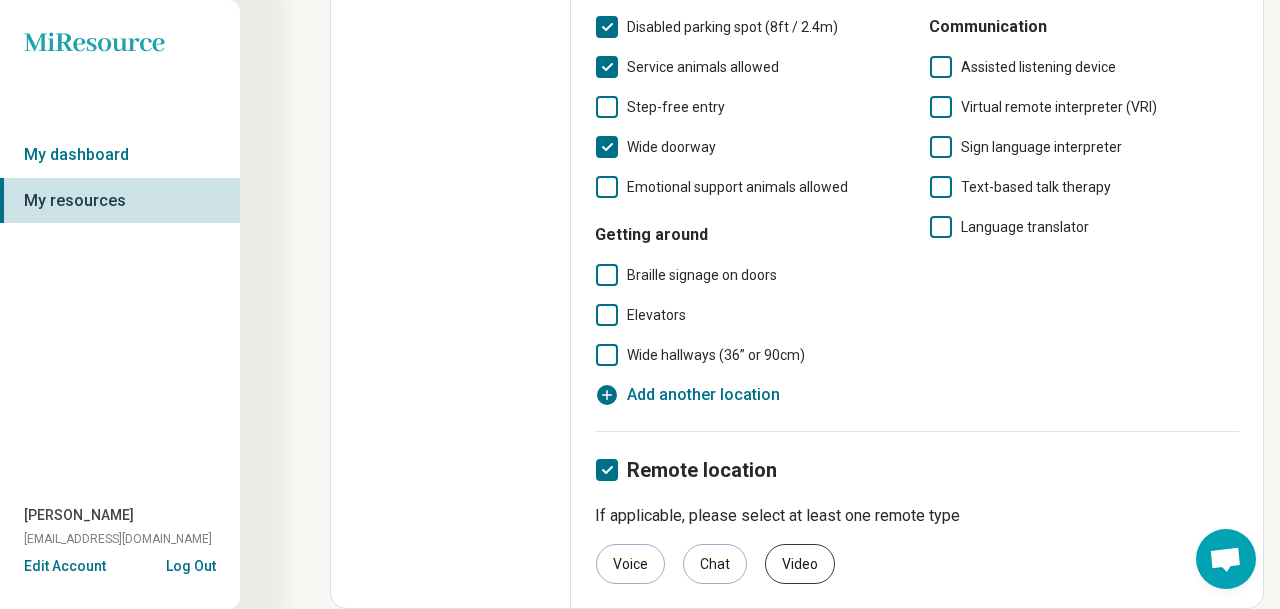 scroll, scrollTop: 0, scrollLeft: 11, axis: horizontal 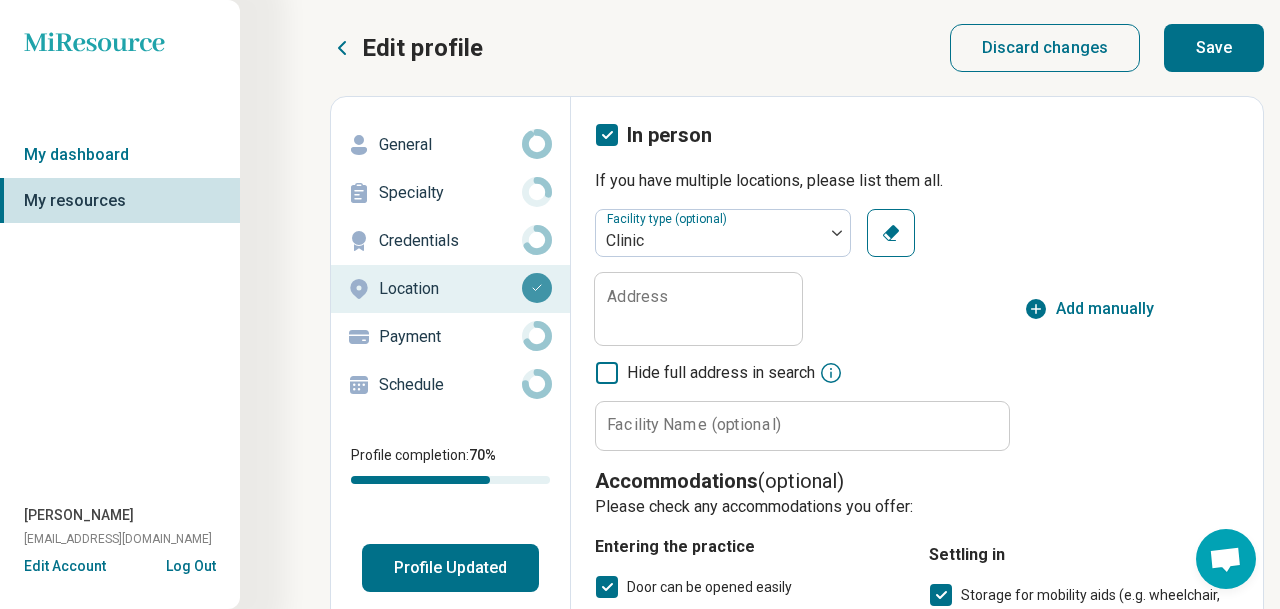 click on "Save" at bounding box center (1214, 48) 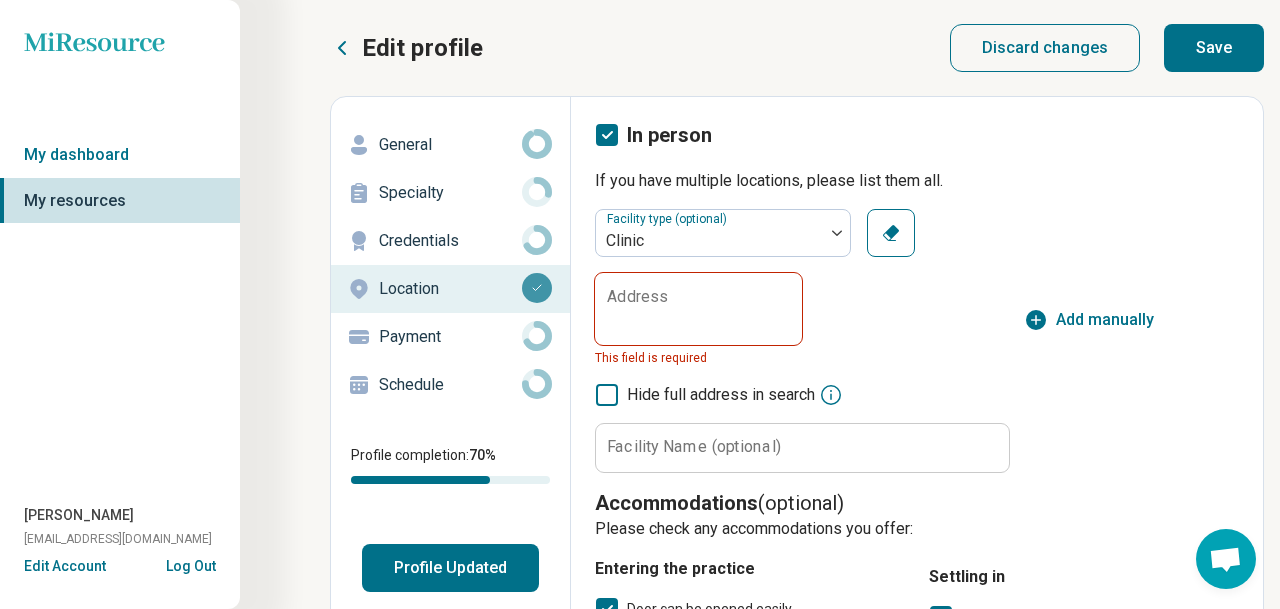click on "Address" at bounding box center [637, 297] 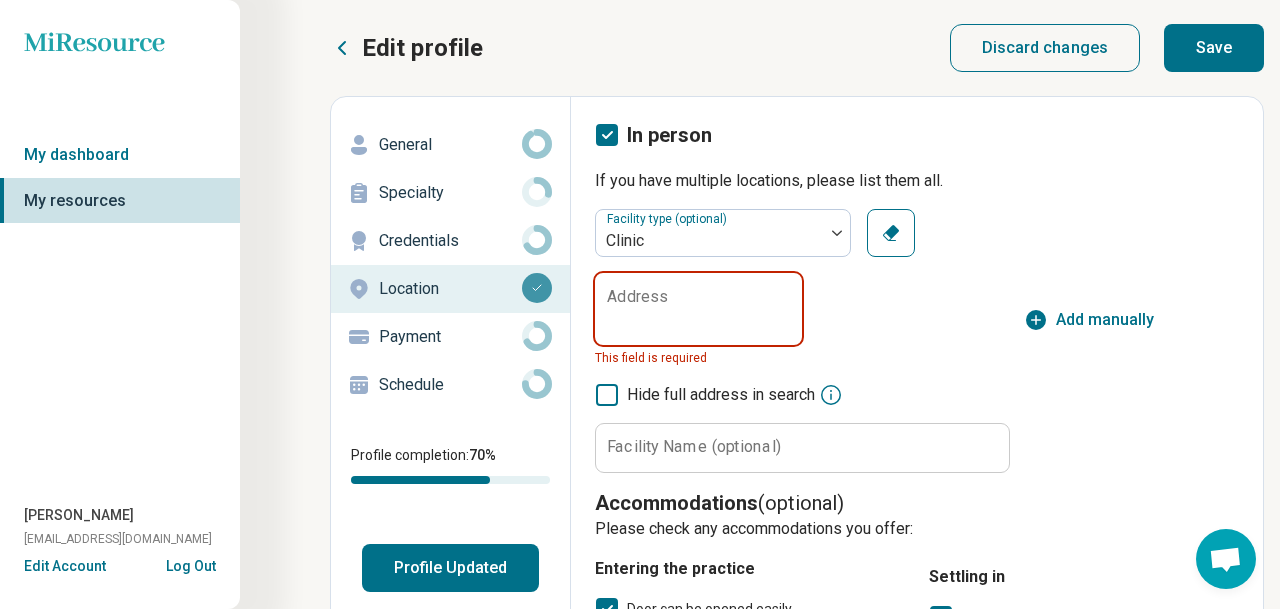 click on "Address" at bounding box center [698, 309] 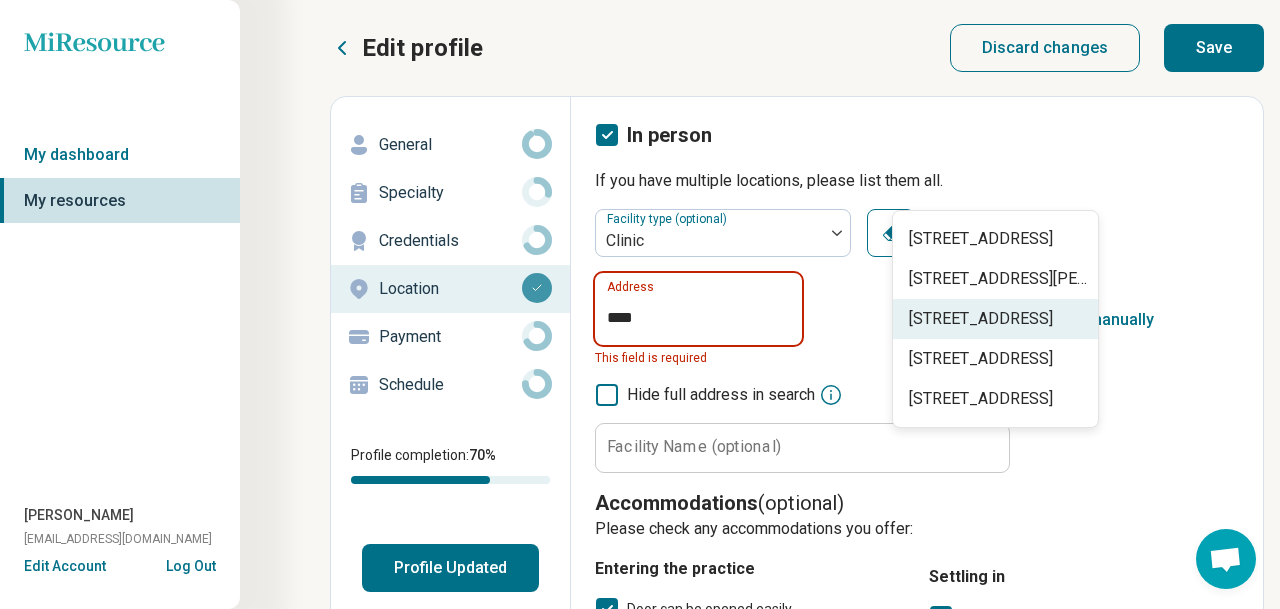 click on "[STREET_ADDRESS]" at bounding box center (999, 319) 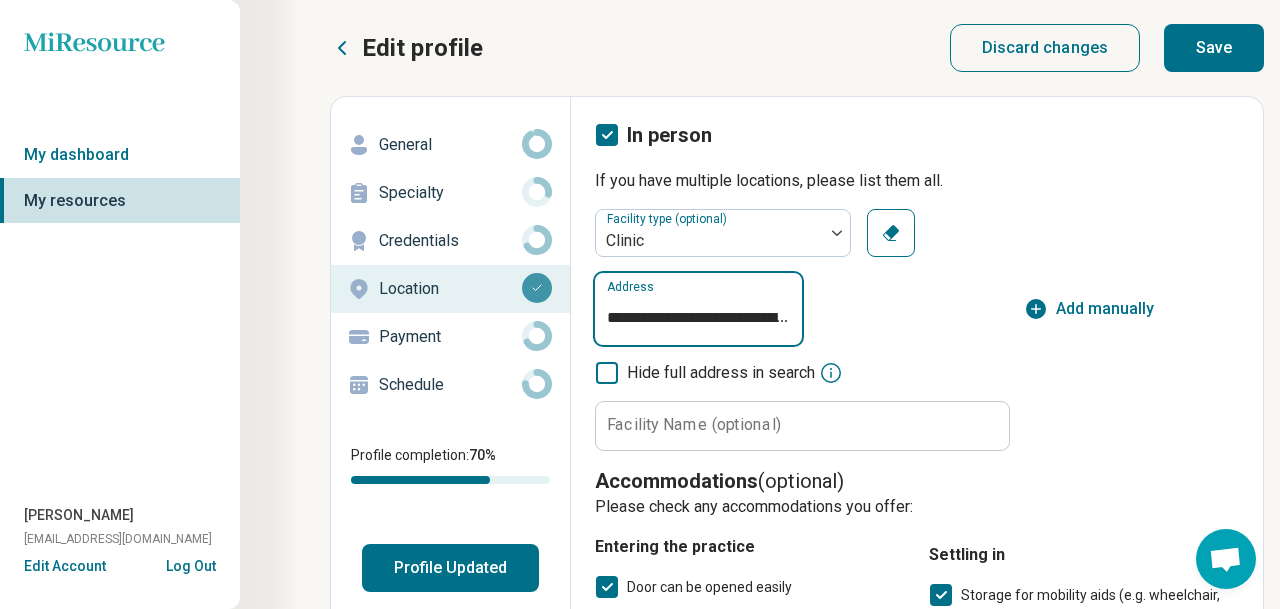 scroll, scrollTop: 0, scrollLeft: 11, axis: horizontal 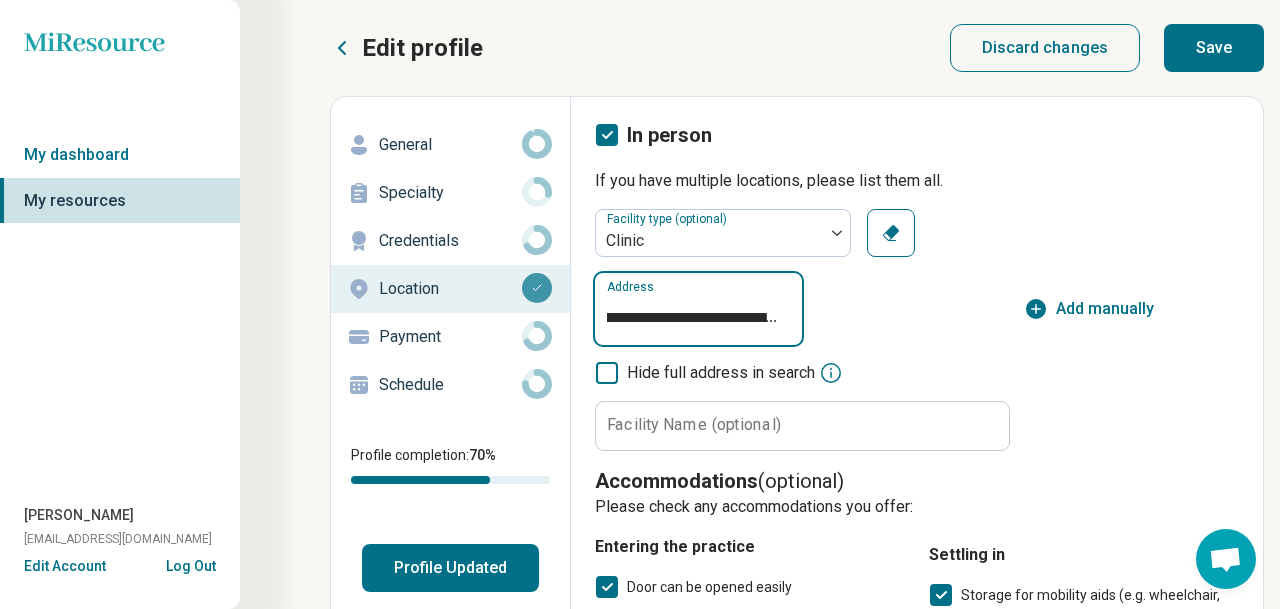 type on "**********" 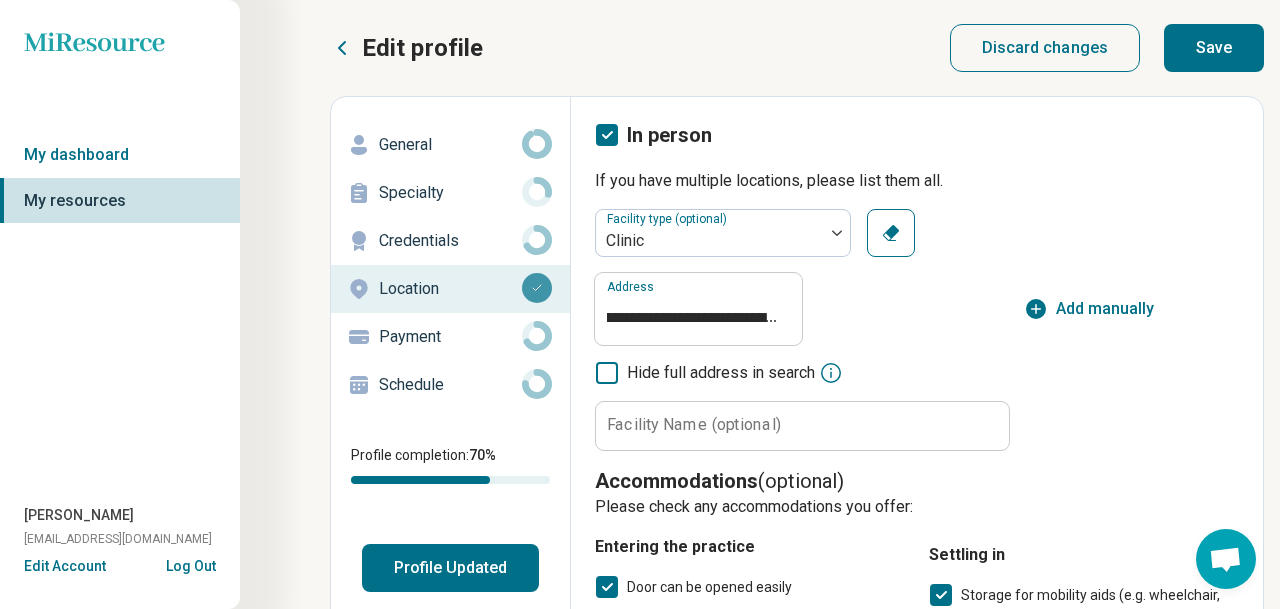 click on "Save" at bounding box center (1214, 48) 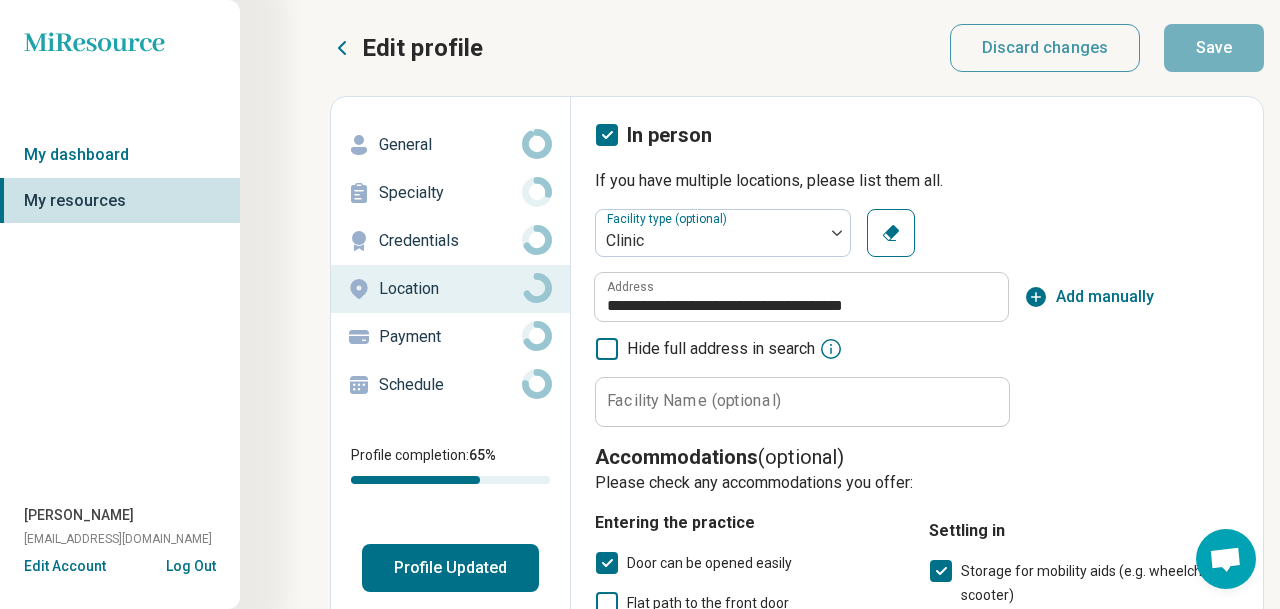 click on "Payment" at bounding box center (450, 337) 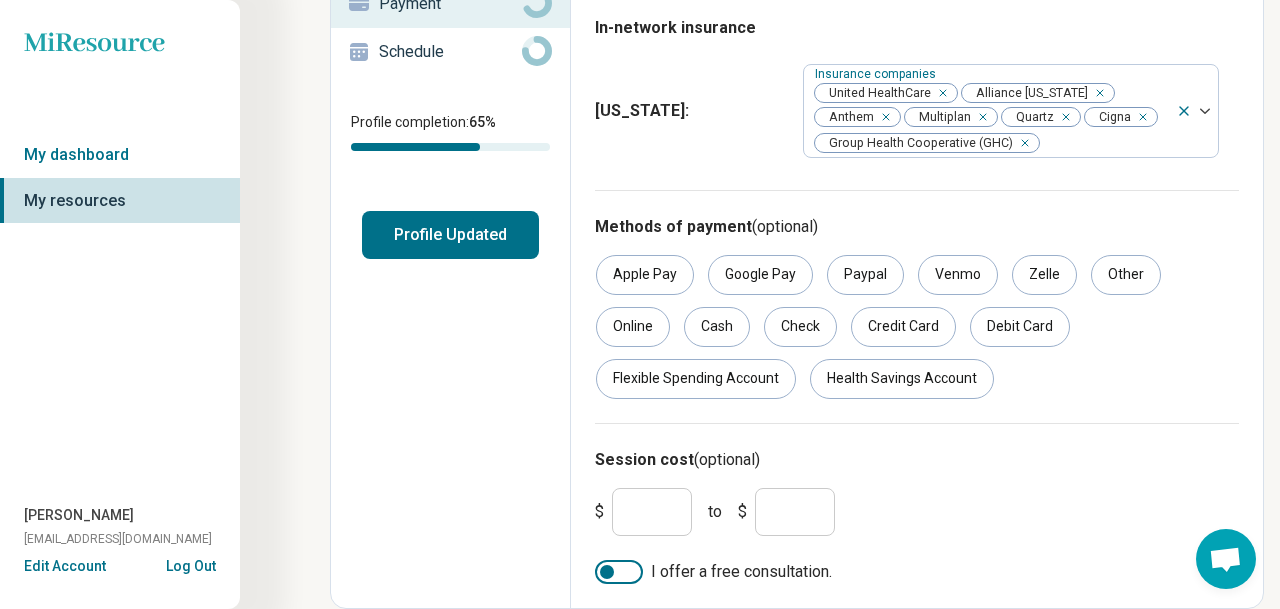 scroll, scrollTop: 441, scrollLeft: 0, axis: vertical 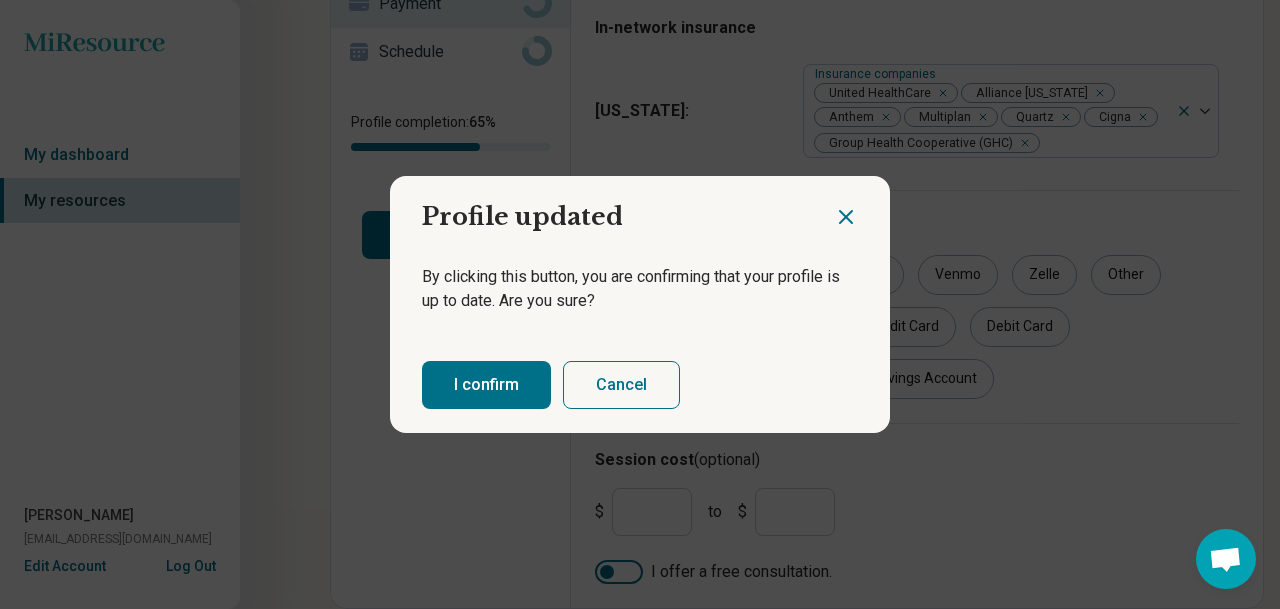 click on "I confirm" at bounding box center [486, 385] 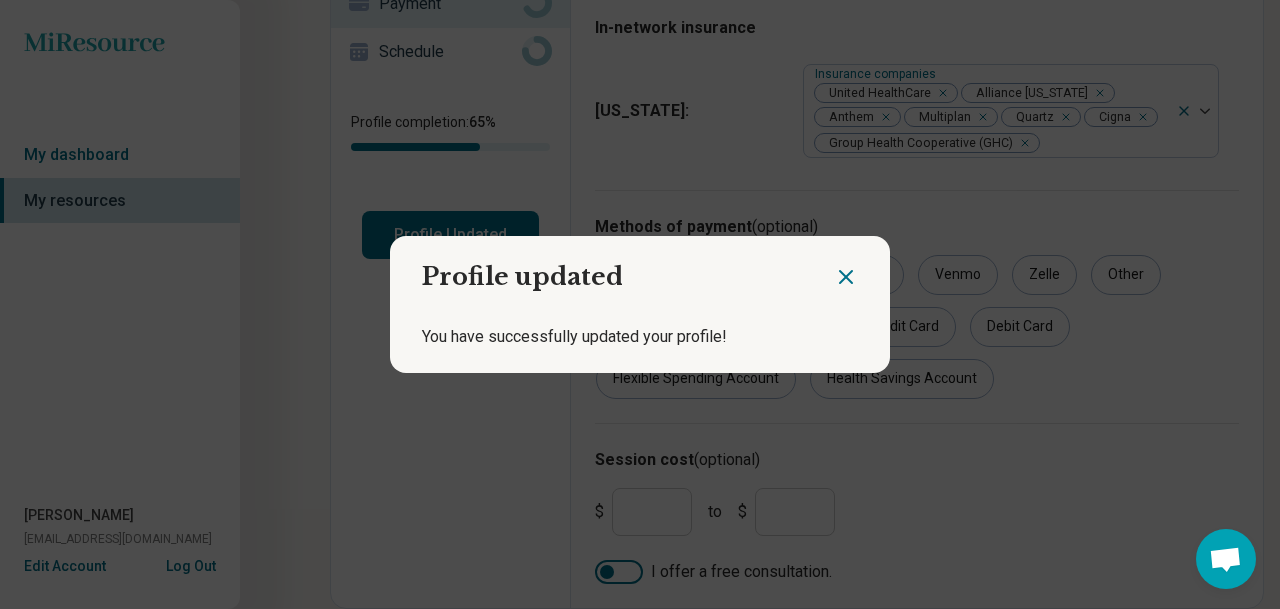 click 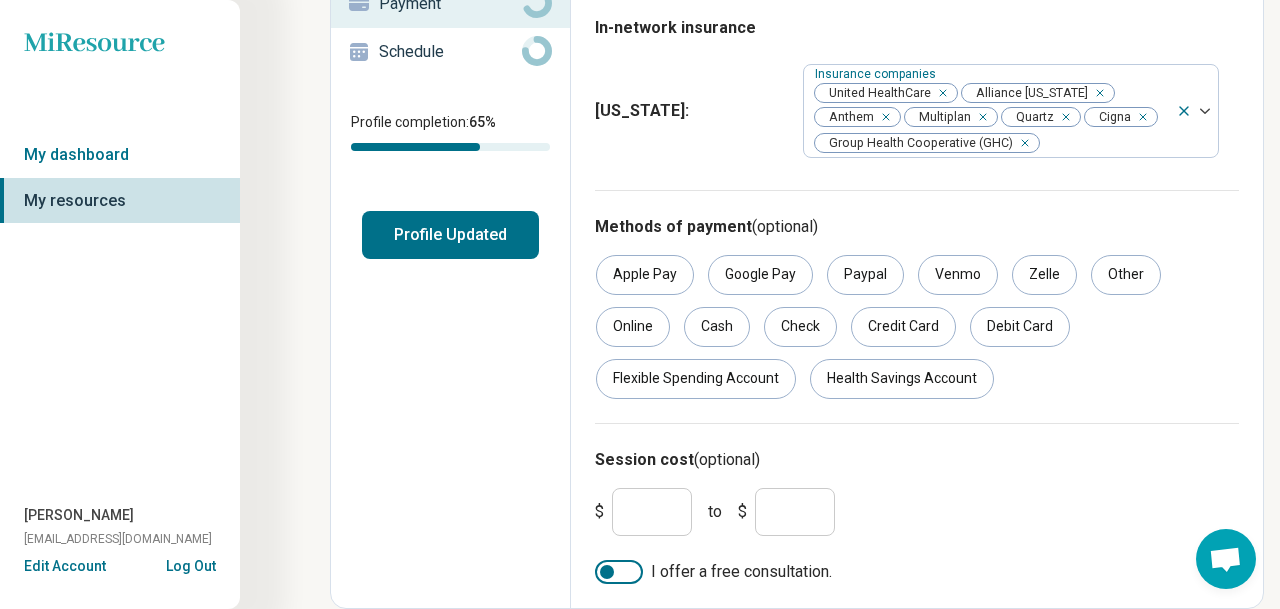 click on "Schedule" at bounding box center (450, 52) 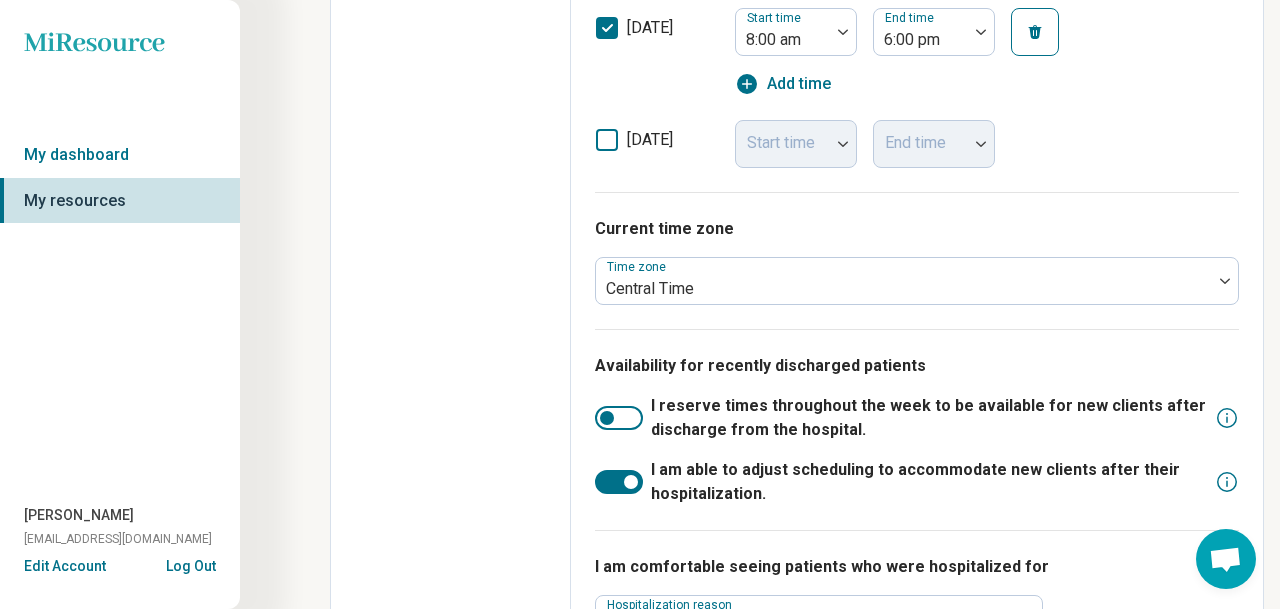 scroll, scrollTop: 1170, scrollLeft: 293, axis: both 